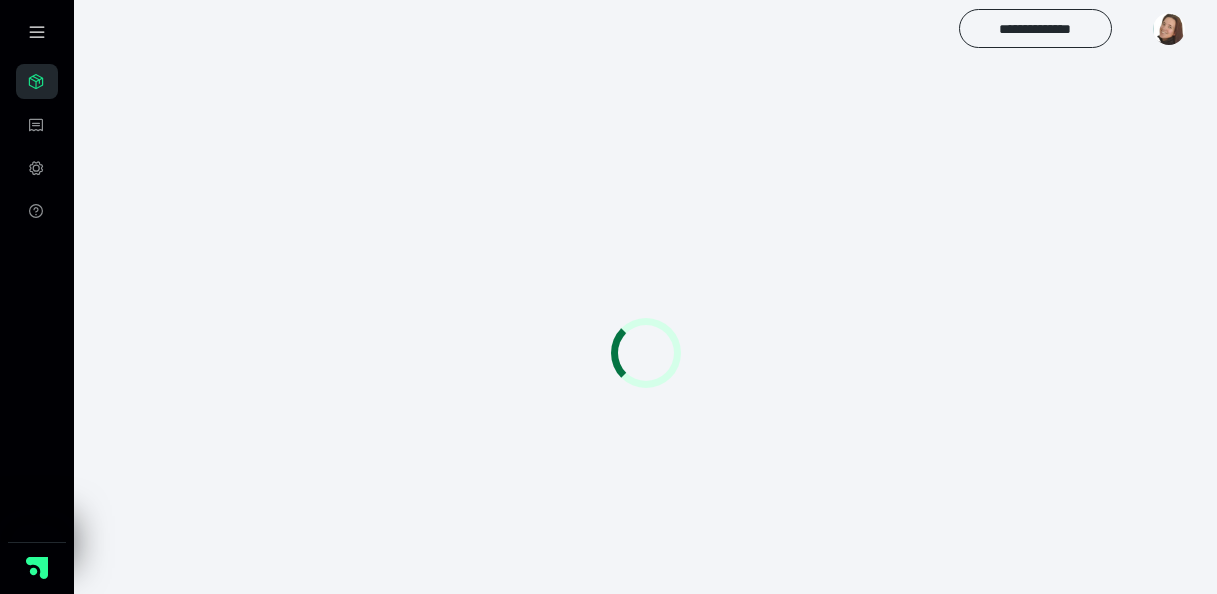 scroll, scrollTop: 0, scrollLeft: 0, axis: both 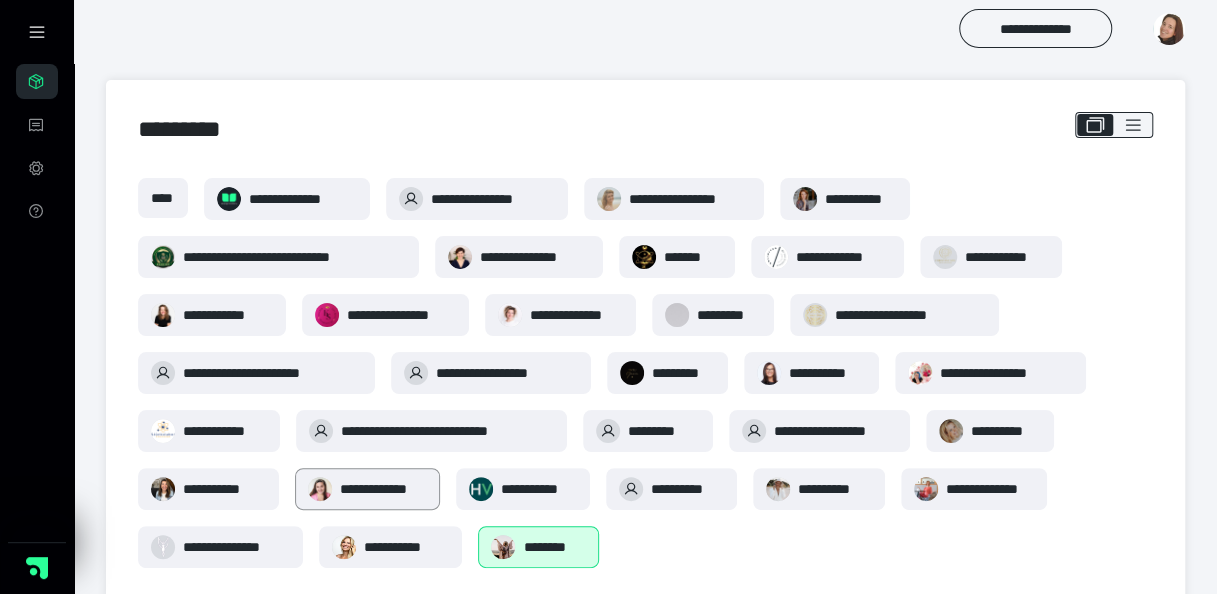 click on "**********" at bounding box center (384, 489) 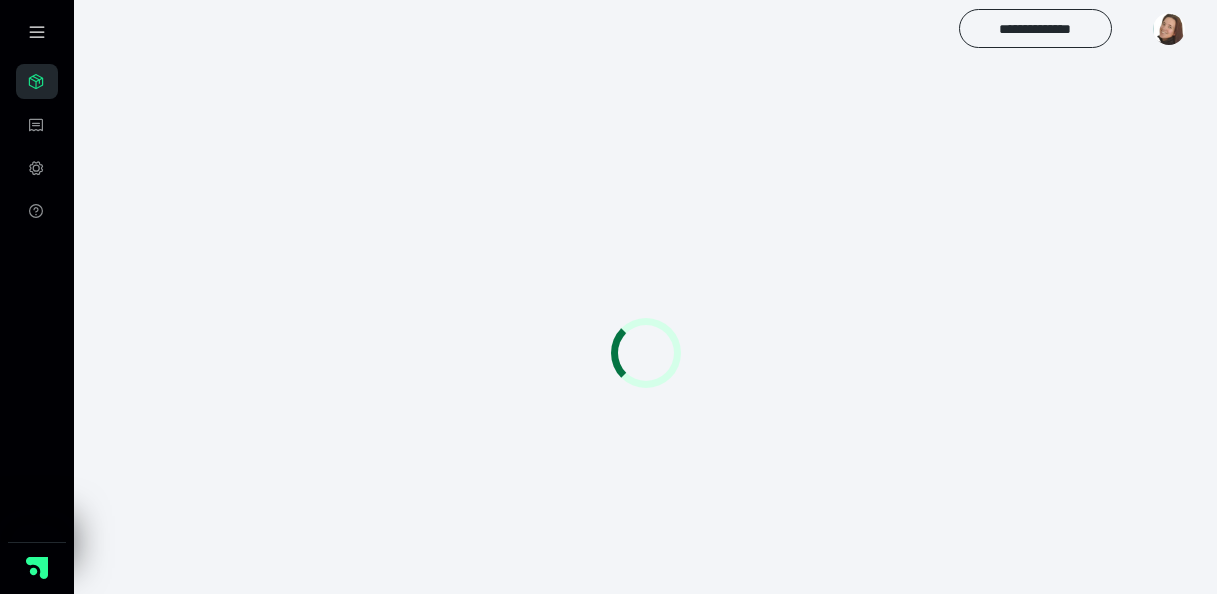scroll, scrollTop: 0, scrollLeft: 0, axis: both 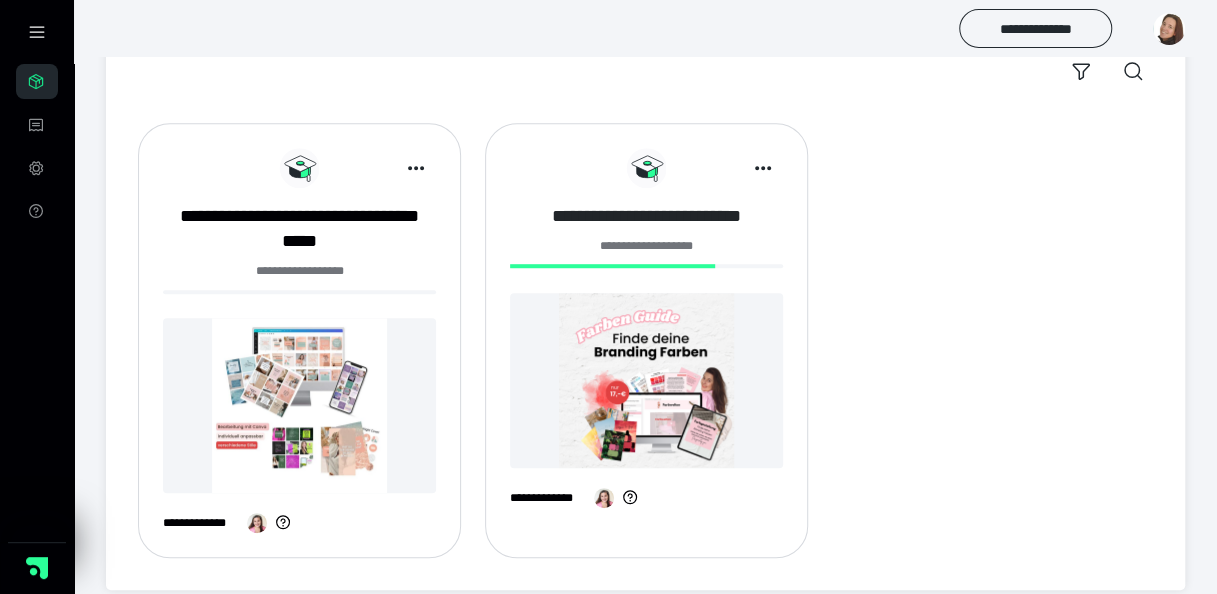 click on "**********" at bounding box center [646, 216] 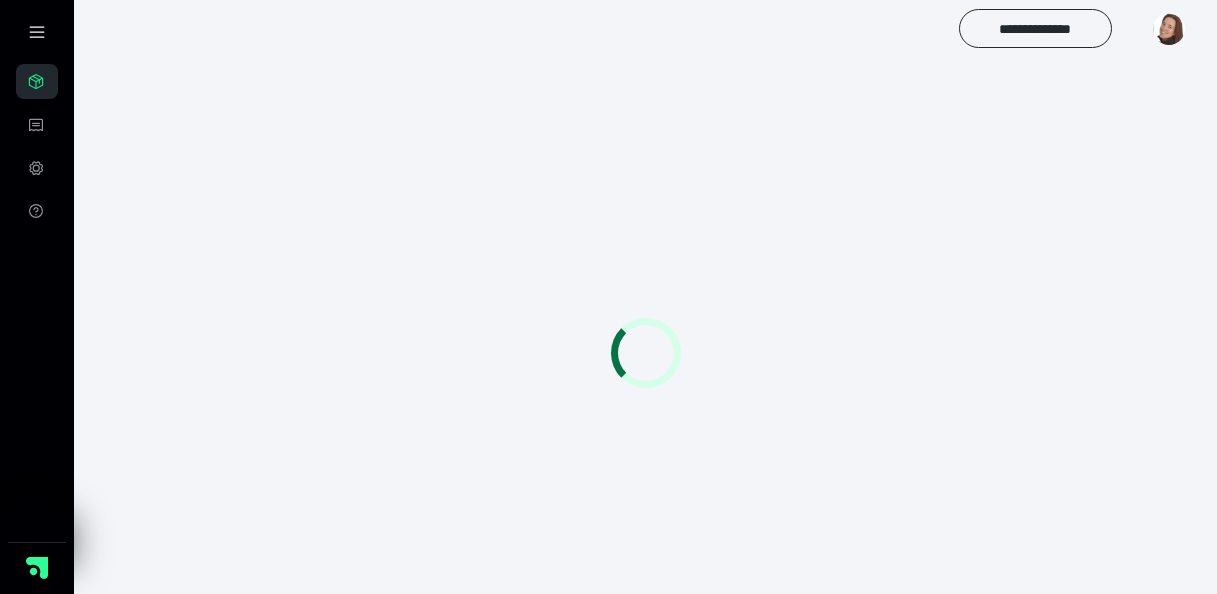 scroll, scrollTop: 0, scrollLeft: 0, axis: both 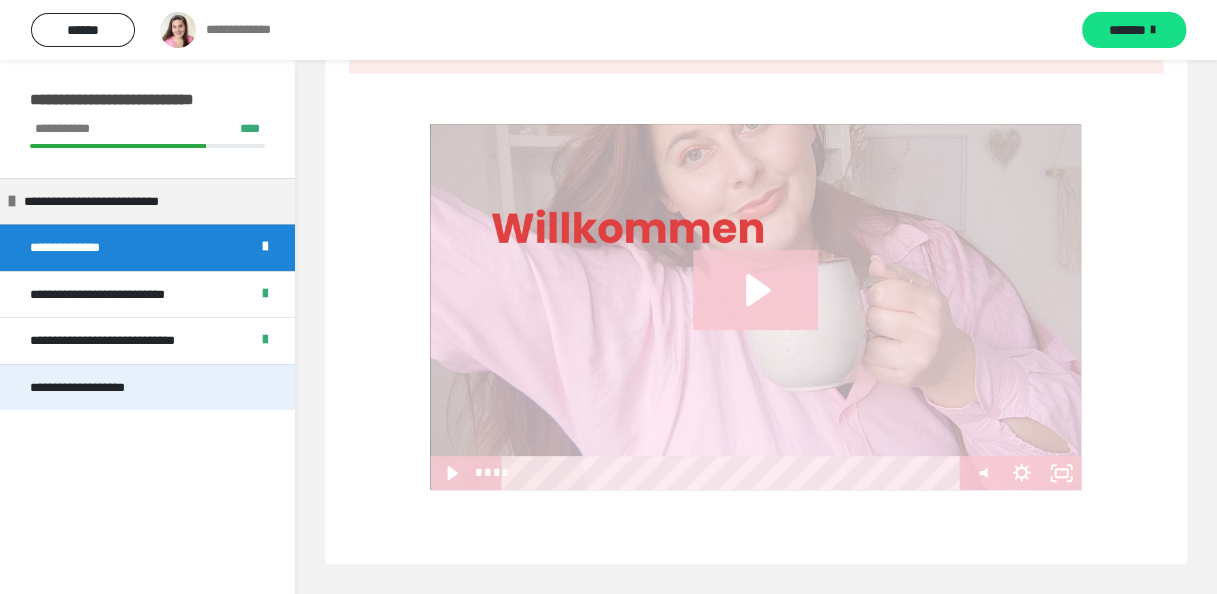 click on "**********" at bounding box center (147, 387) 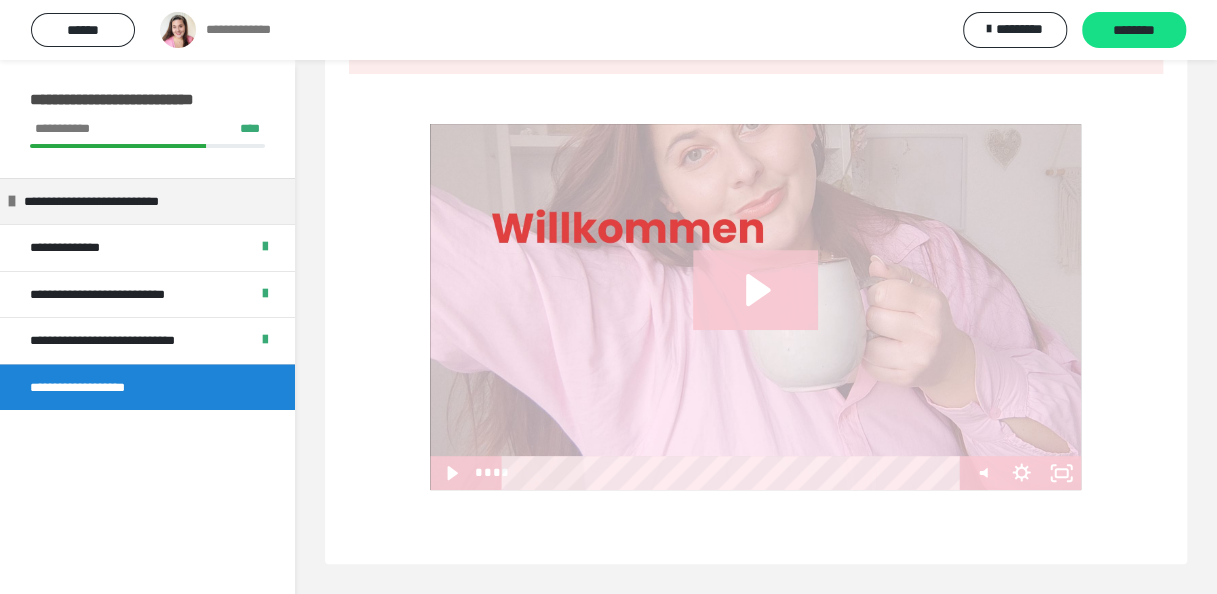 scroll, scrollTop: 60, scrollLeft: 0, axis: vertical 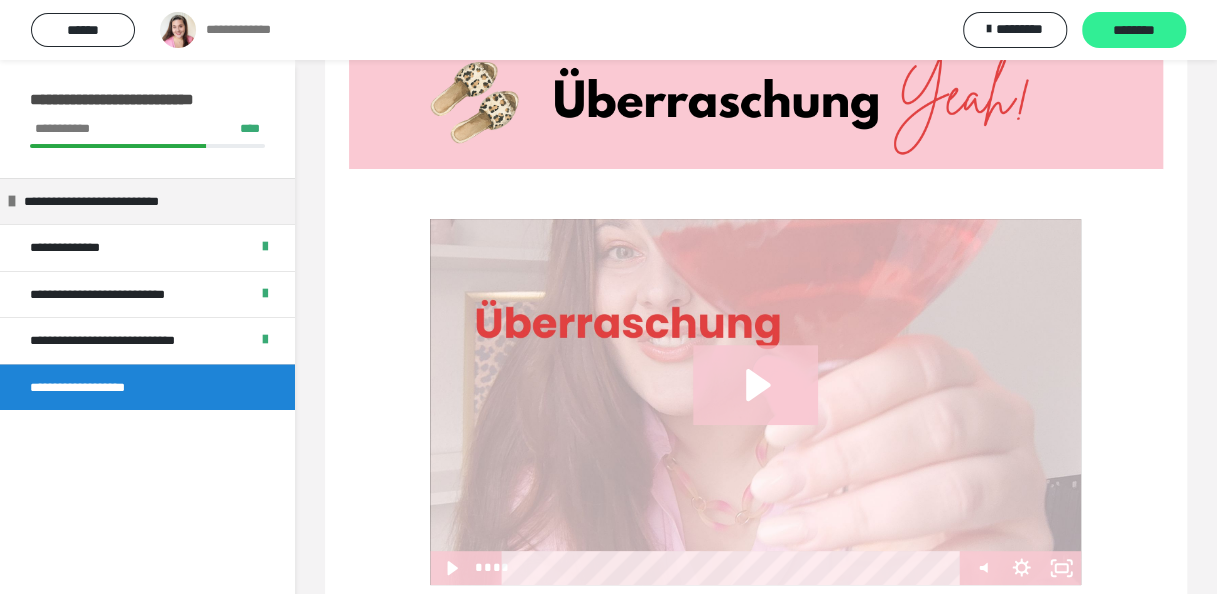 click on "********" at bounding box center (1134, 30) 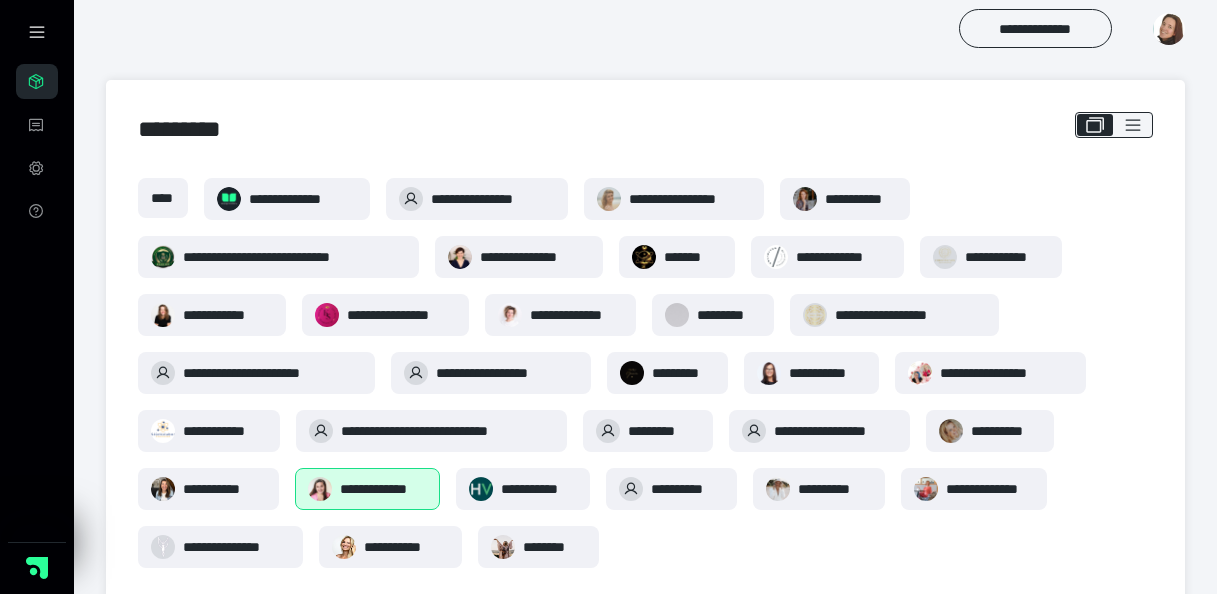 scroll, scrollTop: 541, scrollLeft: 0, axis: vertical 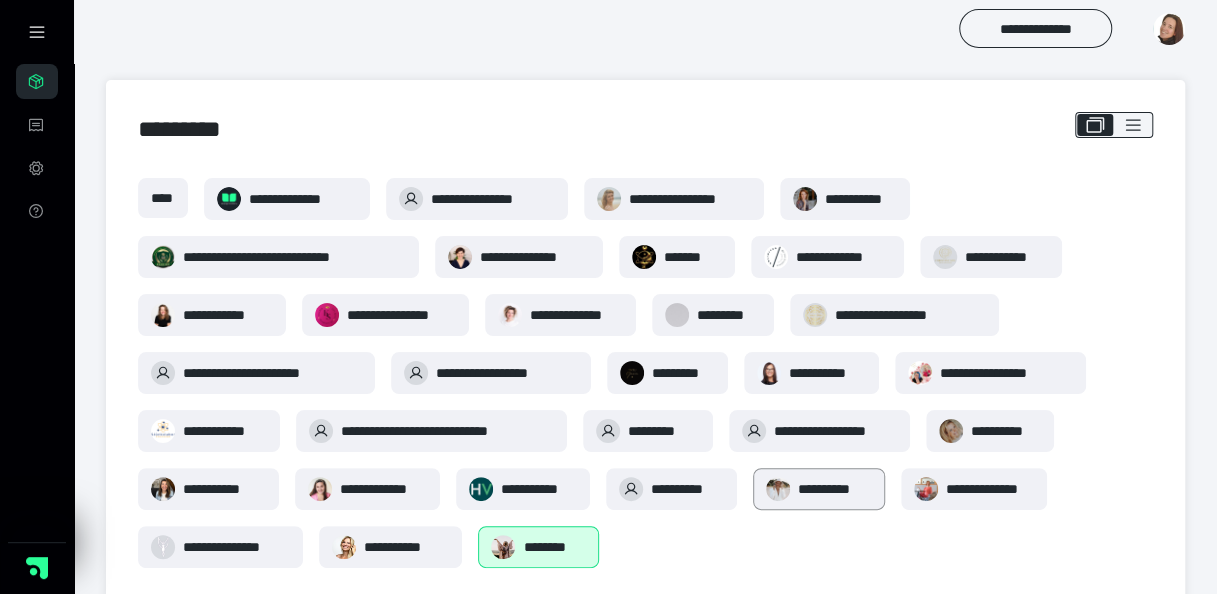 click on "**********" at bounding box center (835, 489) 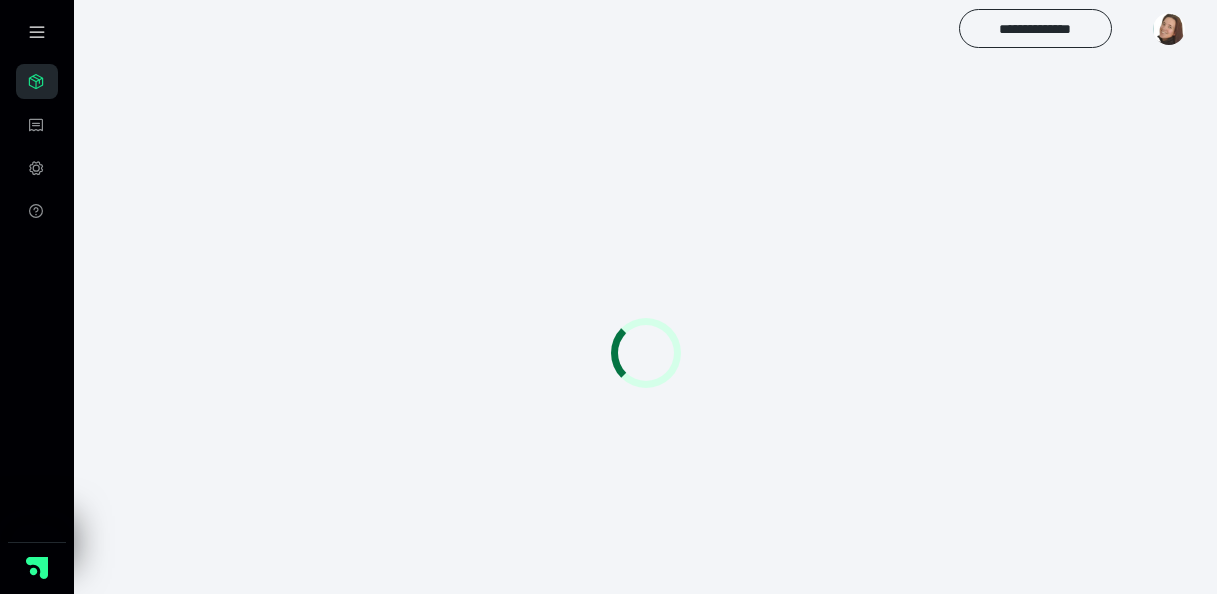 scroll, scrollTop: 0, scrollLeft: 0, axis: both 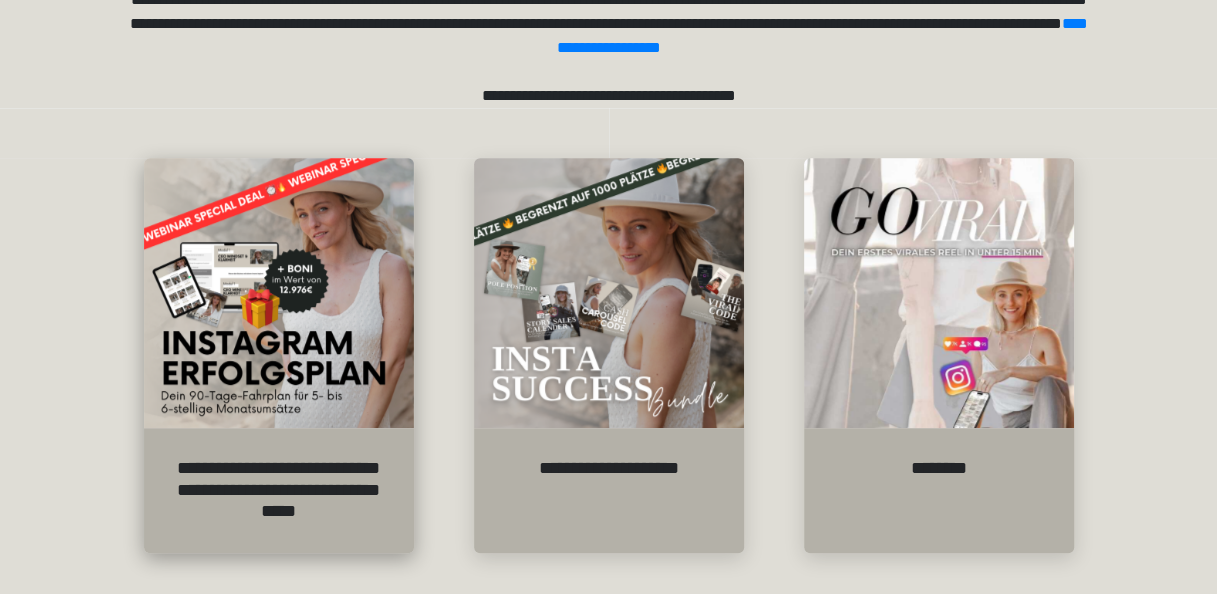 click at bounding box center [279, 293] 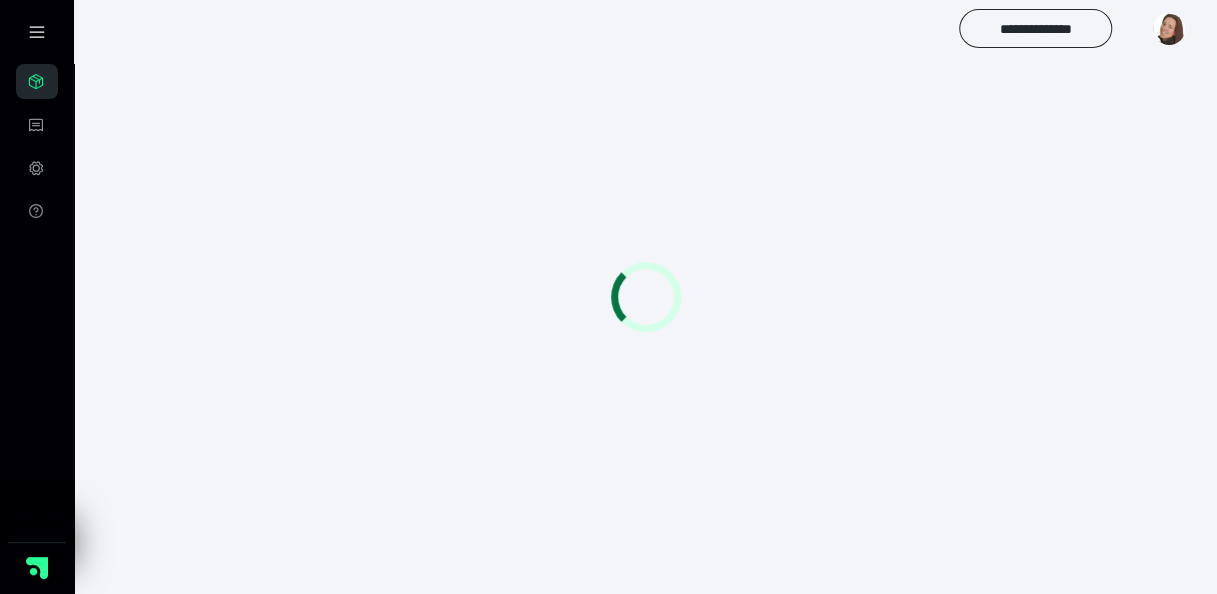 scroll, scrollTop: 0, scrollLeft: 0, axis: both 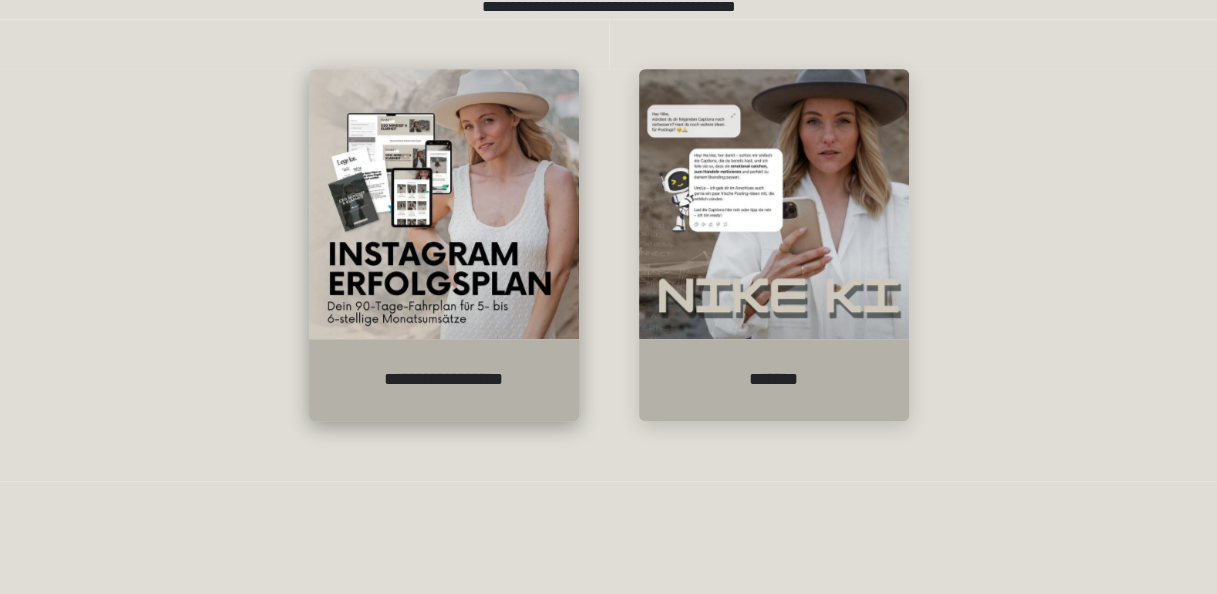 click on "**********" at bounding box center [444, 380] 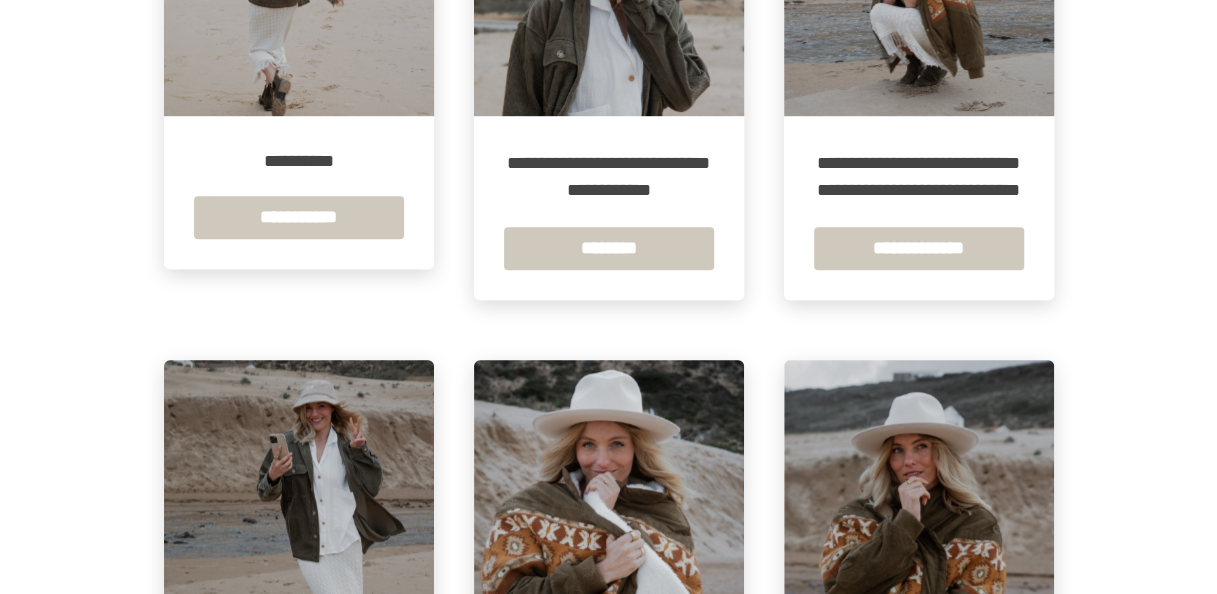 scroll, scrollTop: 574, scrollLeft: 0, axis: vertical 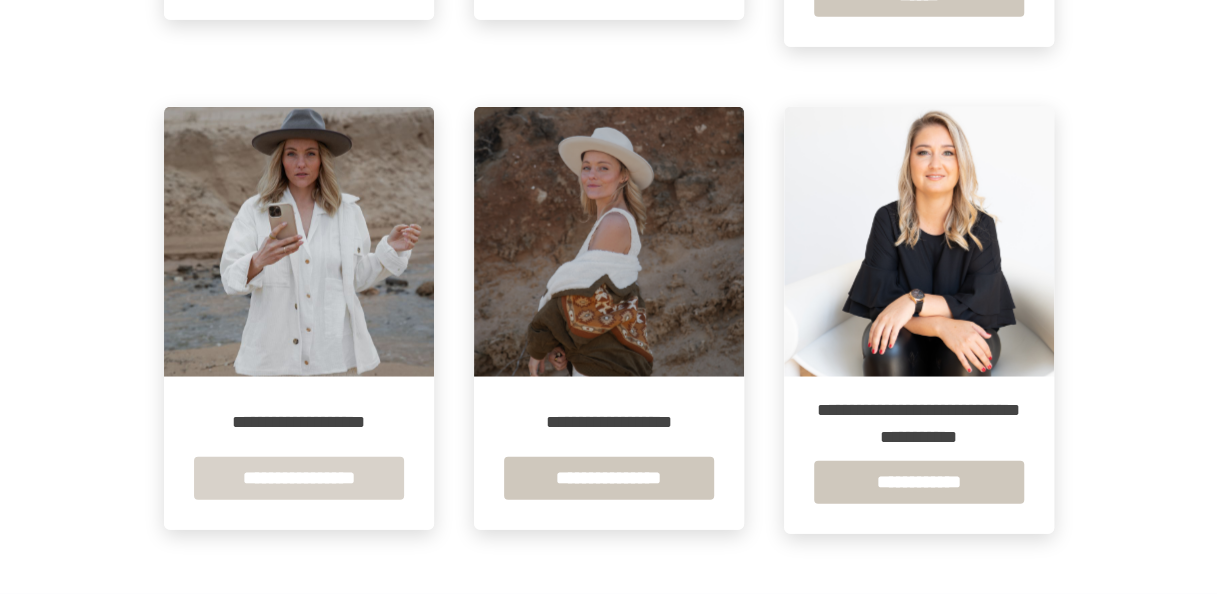 click on "**********" at bounding box center [299, 478] 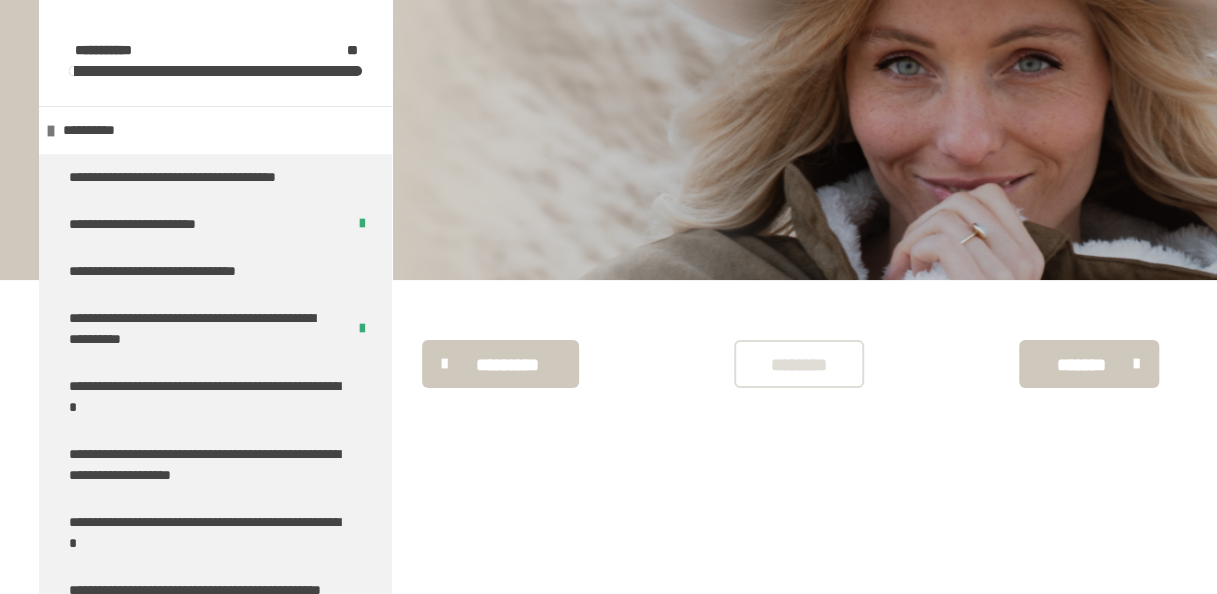 scroll, scrollTop: 340, scrollLeft: 0, axis: vertical 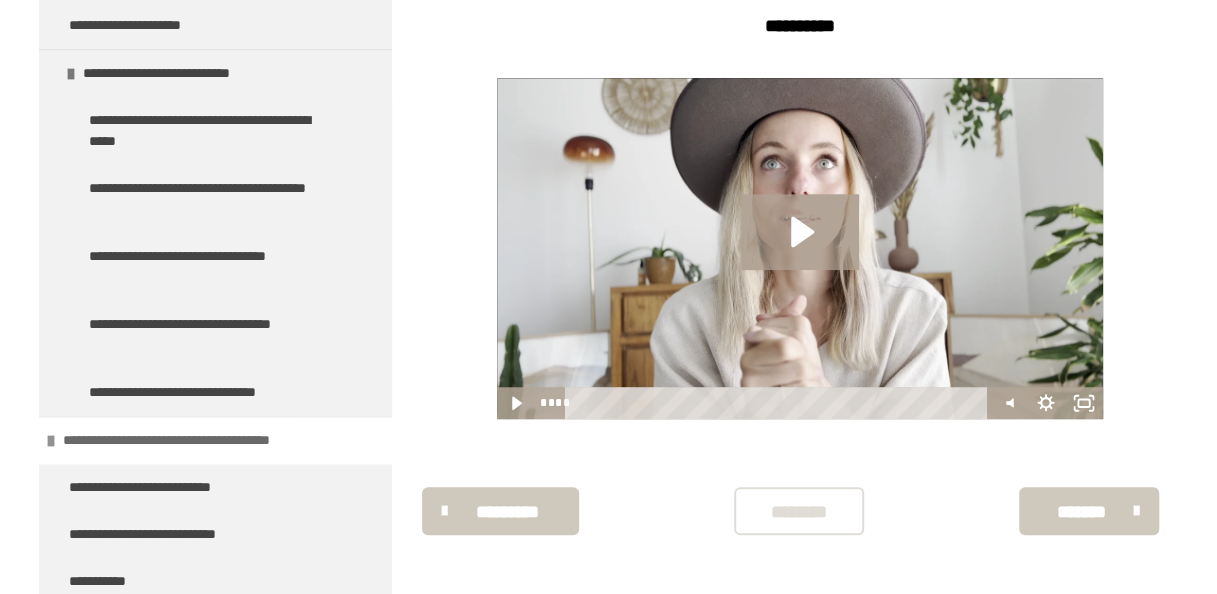 click on "**********" at bounding box center (202, 440) 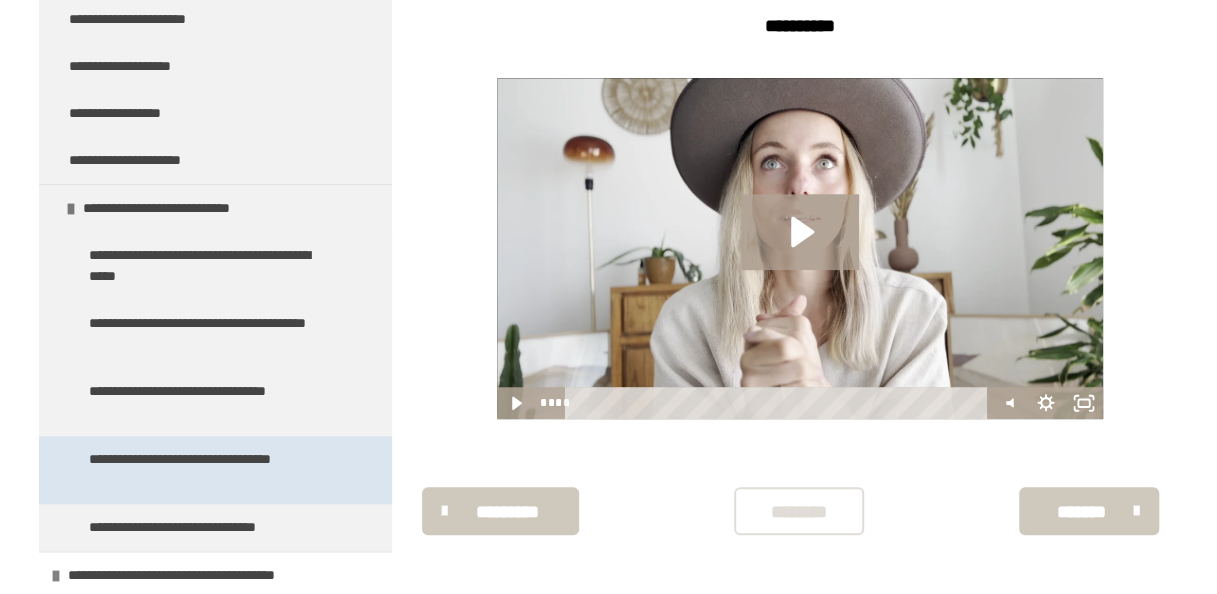 scroll, scrollTop: 11779, scrollLeft: 0, axis: vertical 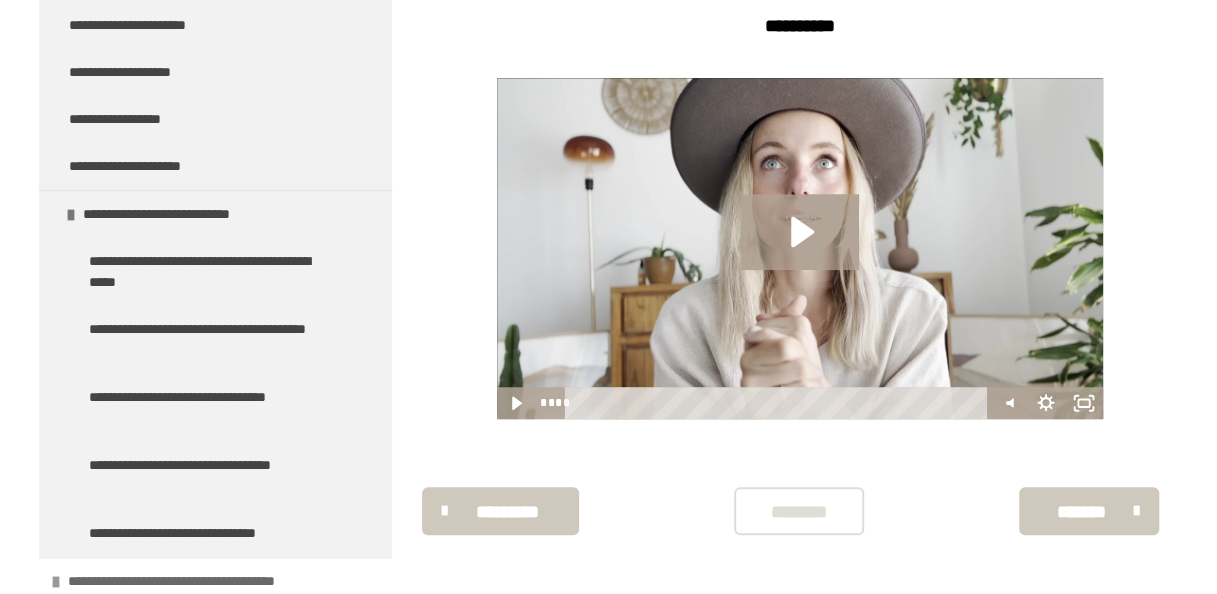 click on "**********" at bounding box center (207, 581) 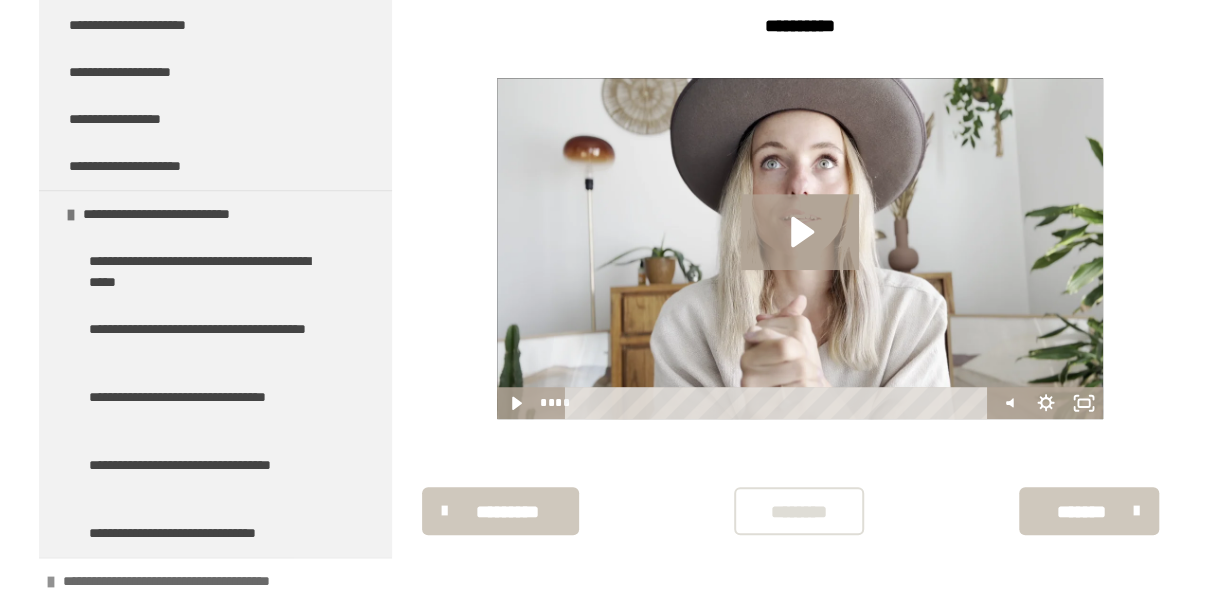 scroll, scrollTop: 11920, scrollLeft: 0, axis: vertical 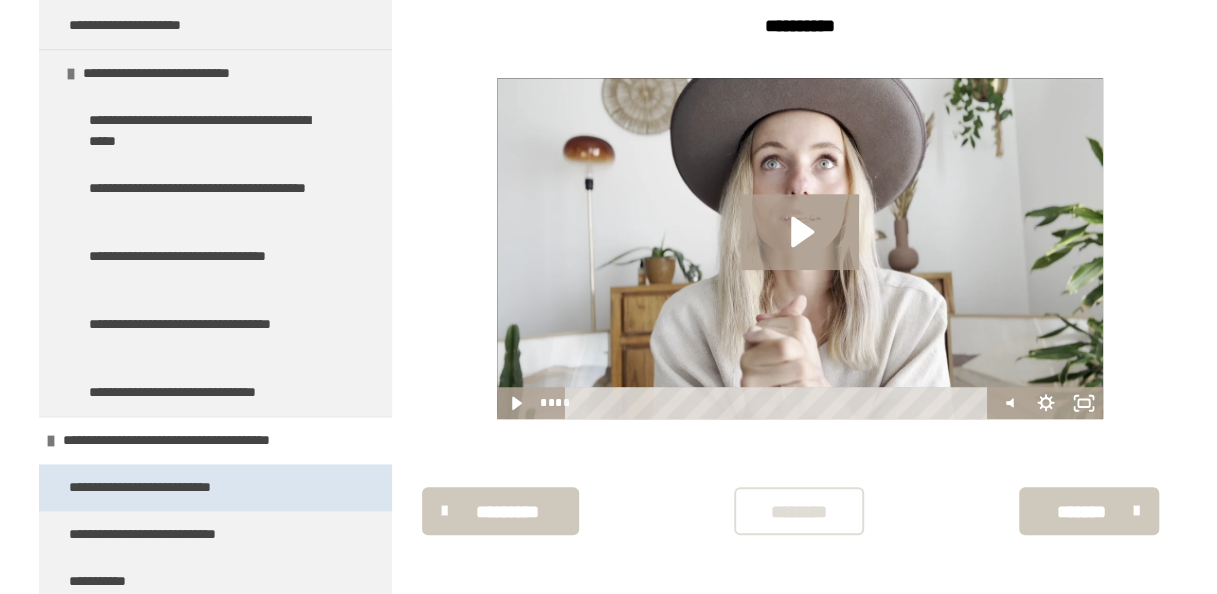 click on "**********" at bounding box center [171, 487] 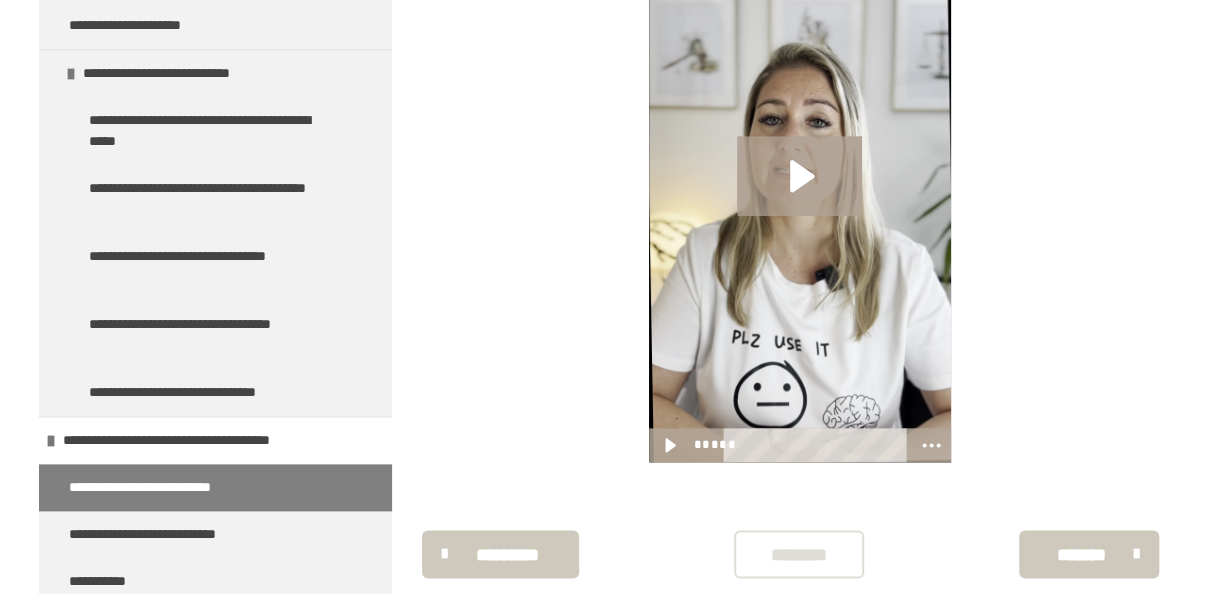 scroll, scrollTop: 947, scrollLeft: 0, axis: vertical 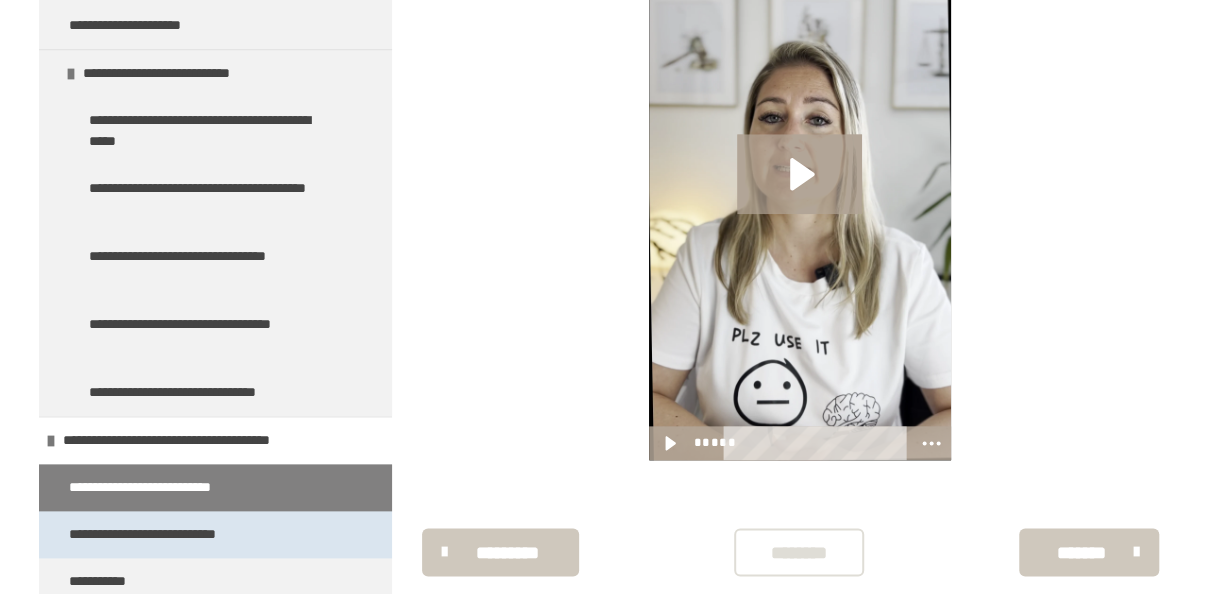 click on "**********" at bounding box center [215, 534] 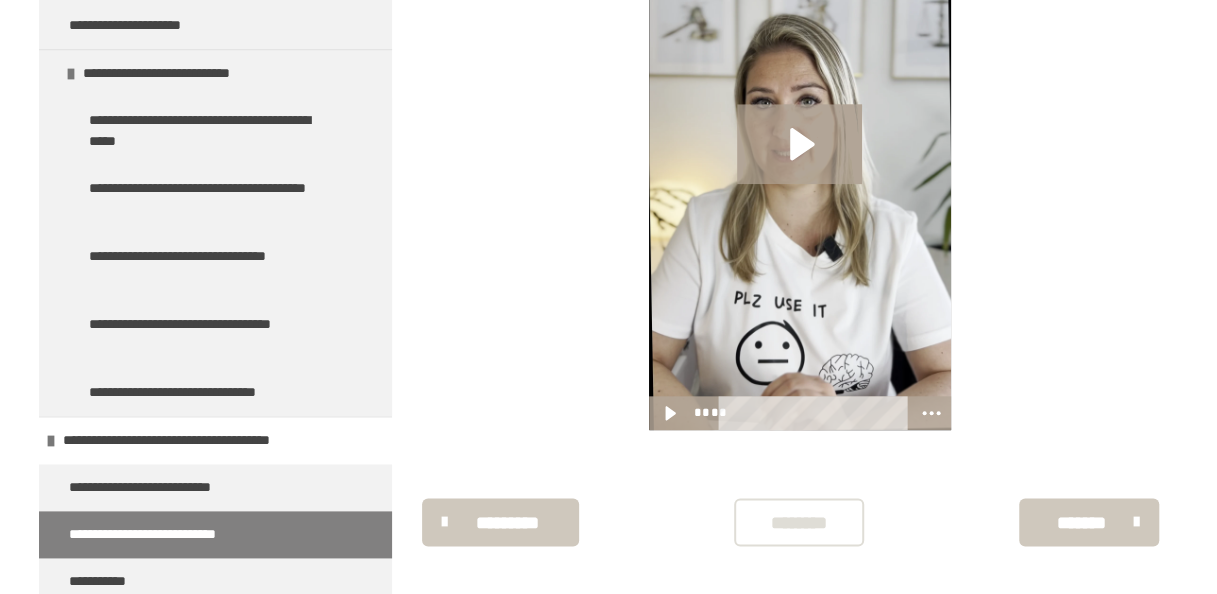 scroll, scrollTop: 917, scrollLeft: 0, axis: vertical 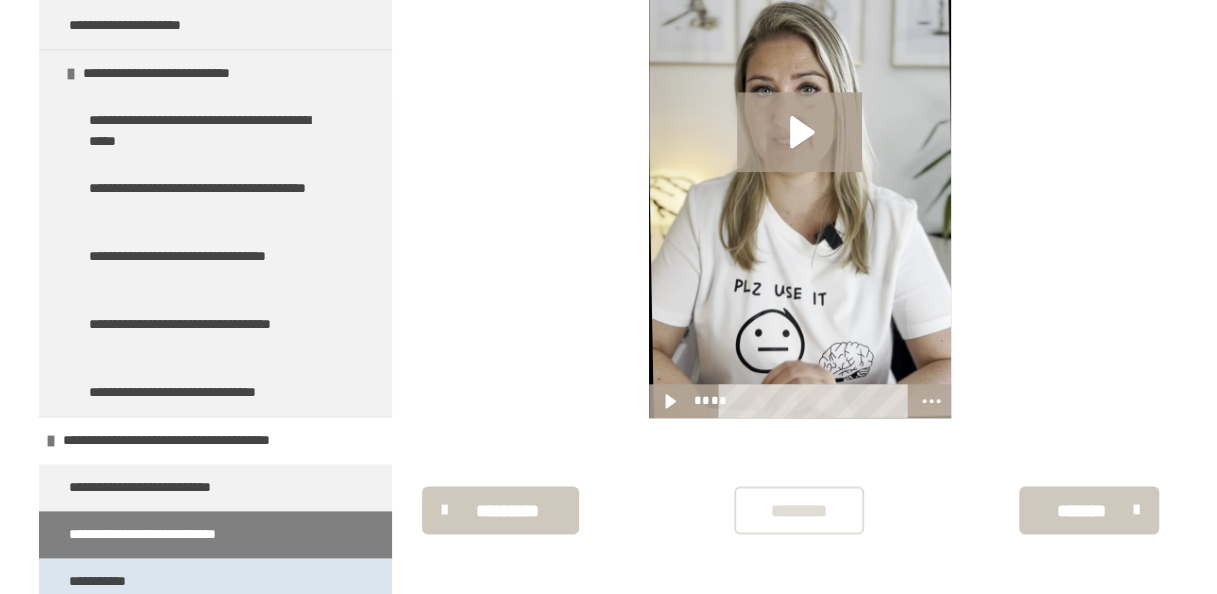 click on "**********" at bounding box center [215, 581] 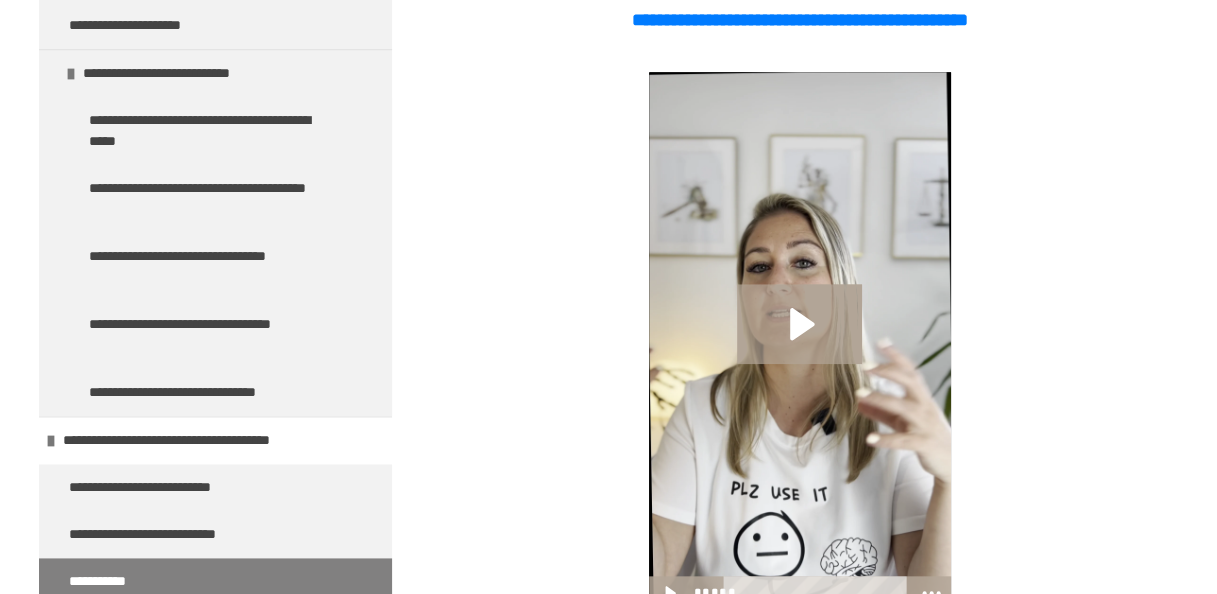 scroll, scrollTop: 914, scrollLeft: 0, axis: vertical 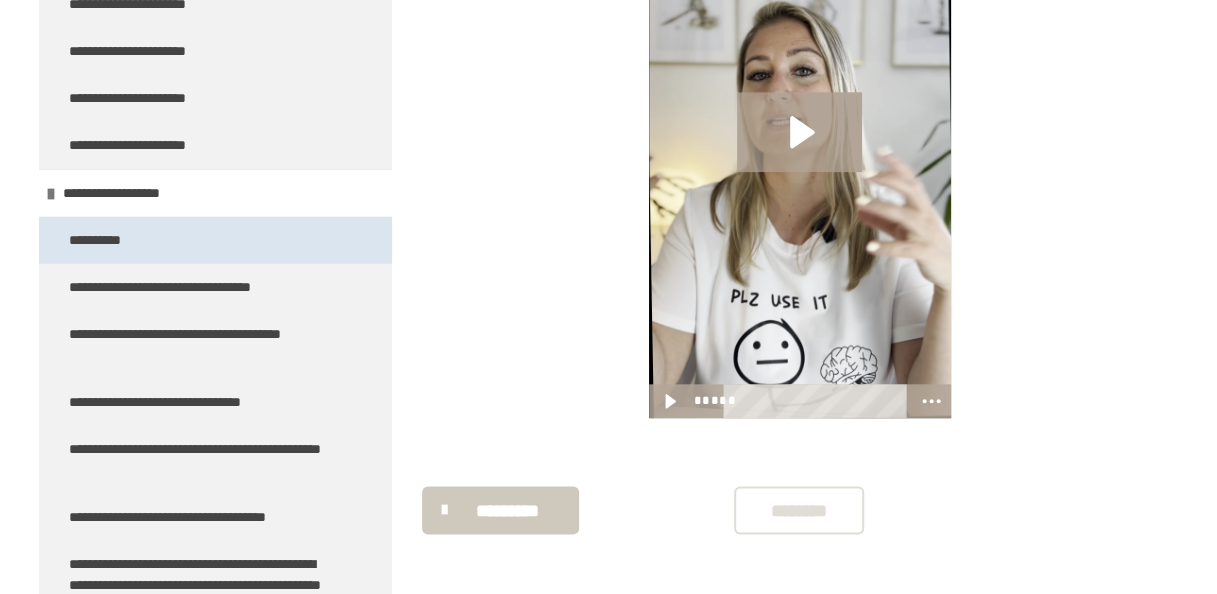 click on "**********" at bounding box center (110, 240) 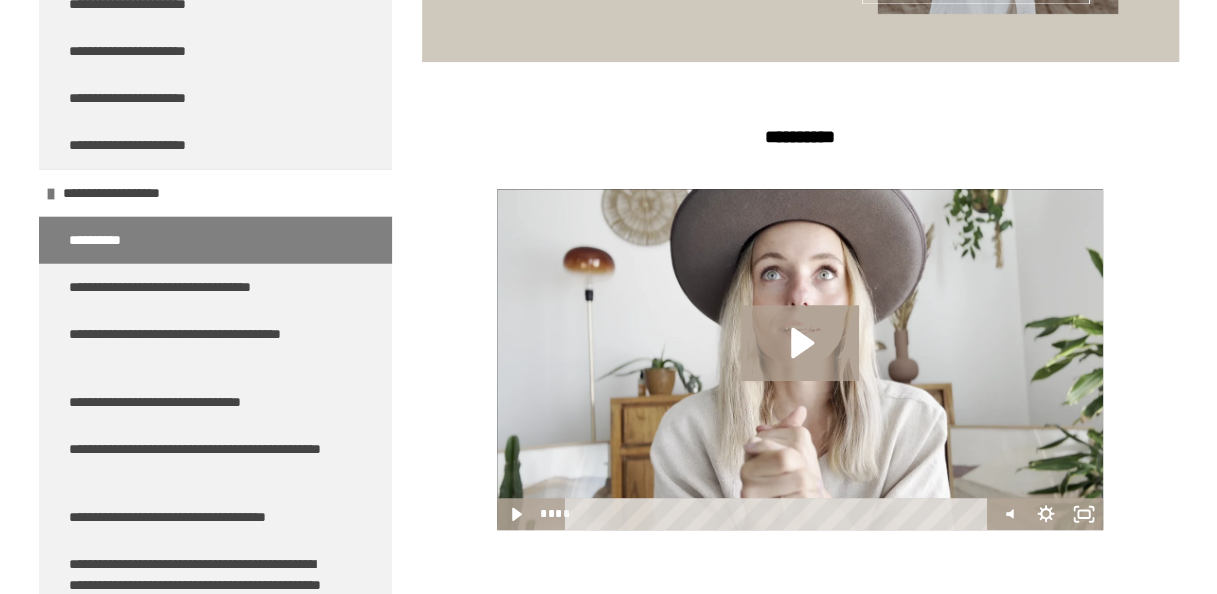 scroll, scrollTop: 501, scrollLeft: 0, axis: vertical 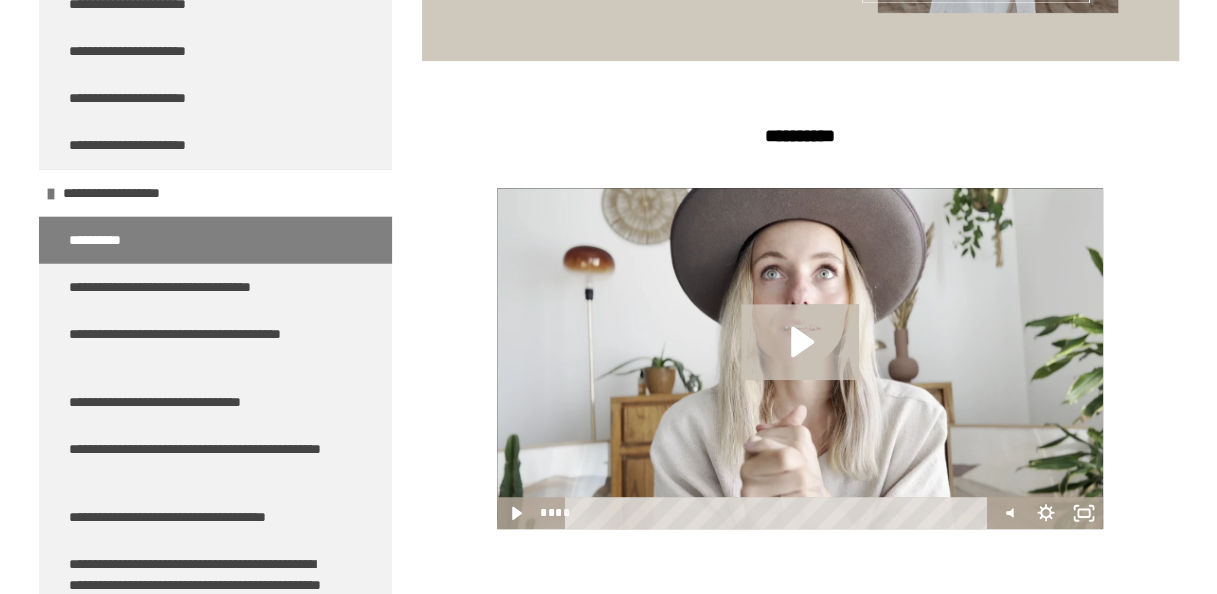 click 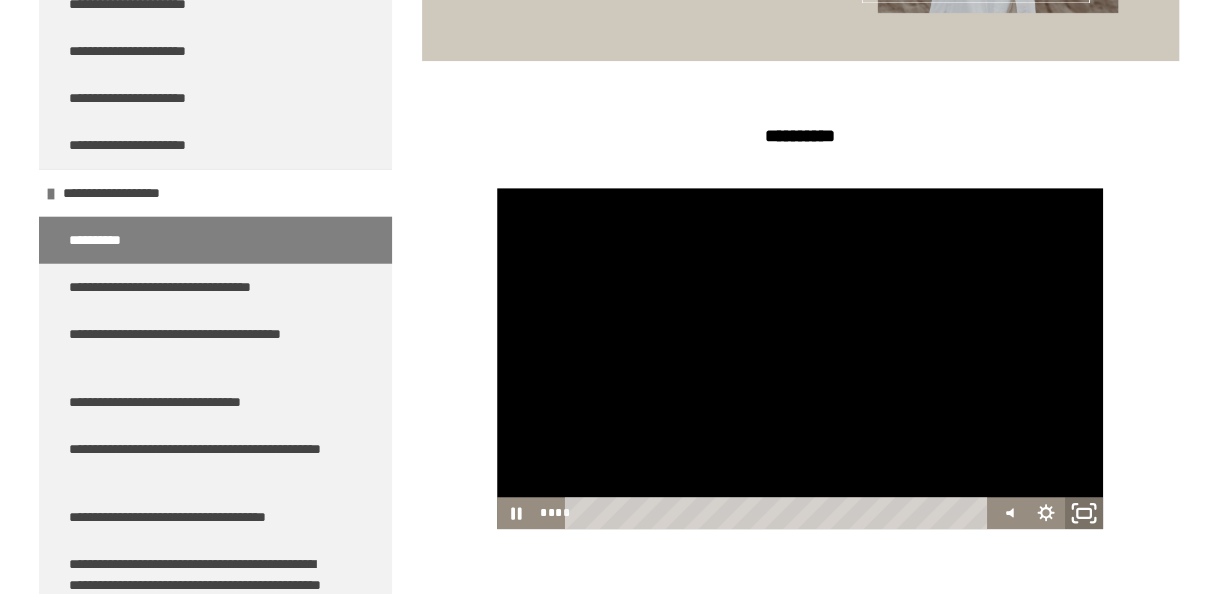 click 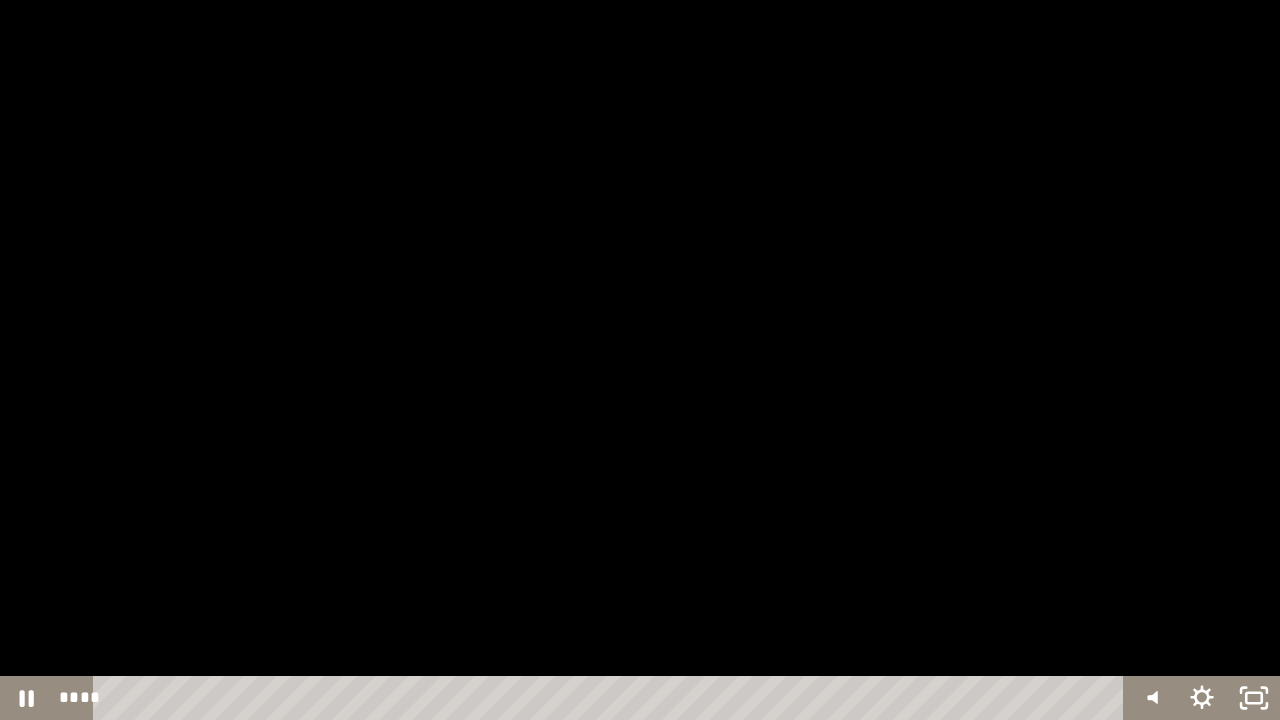 type 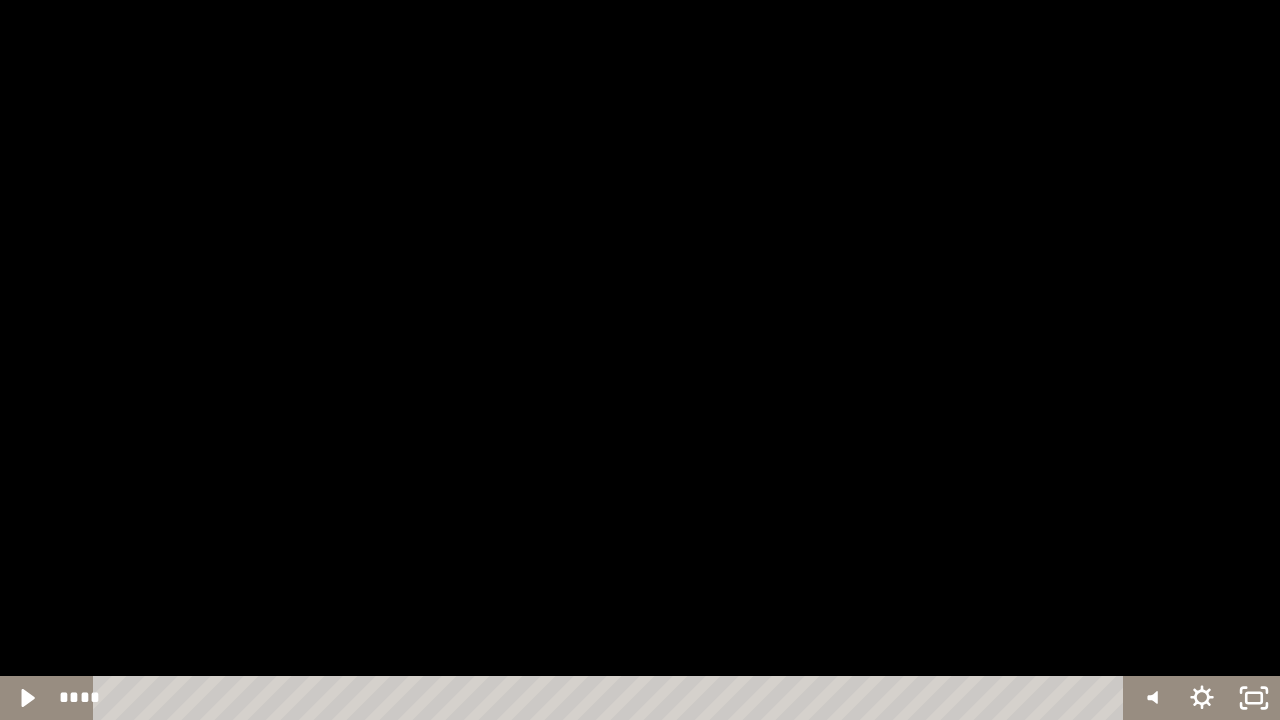click at bounding box center [640, 360] 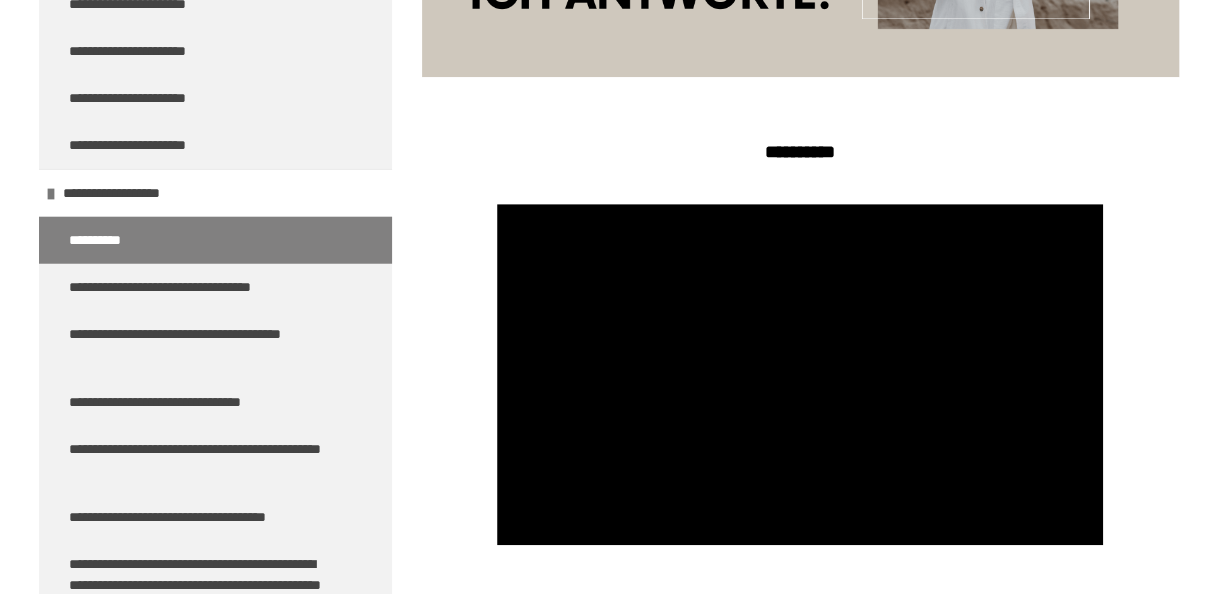 scroll, scrollTop: 611, scrollLeft: 0, axis: vertical 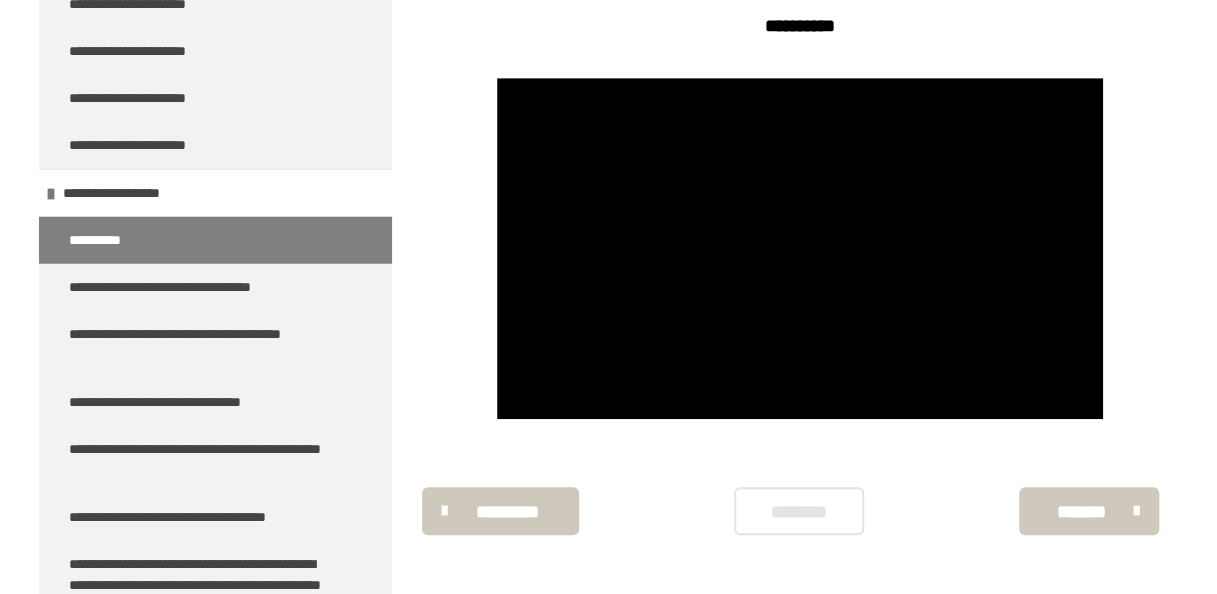 click on "********" at bounding box center (799, 512) 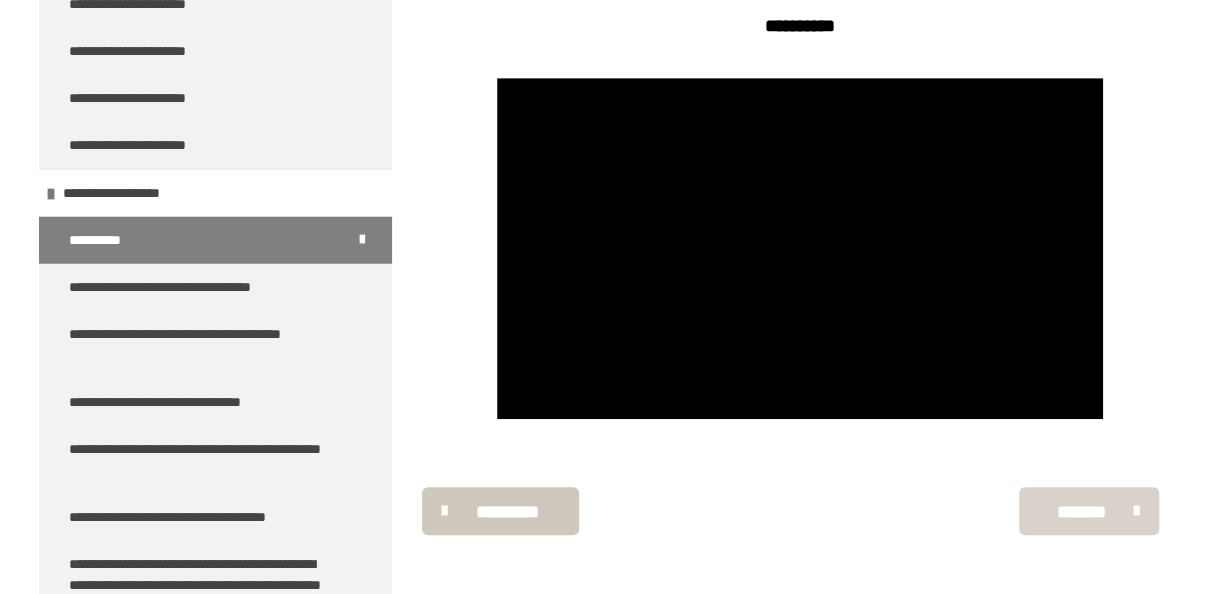 click on "*******" at bounding box center [1081, 512] 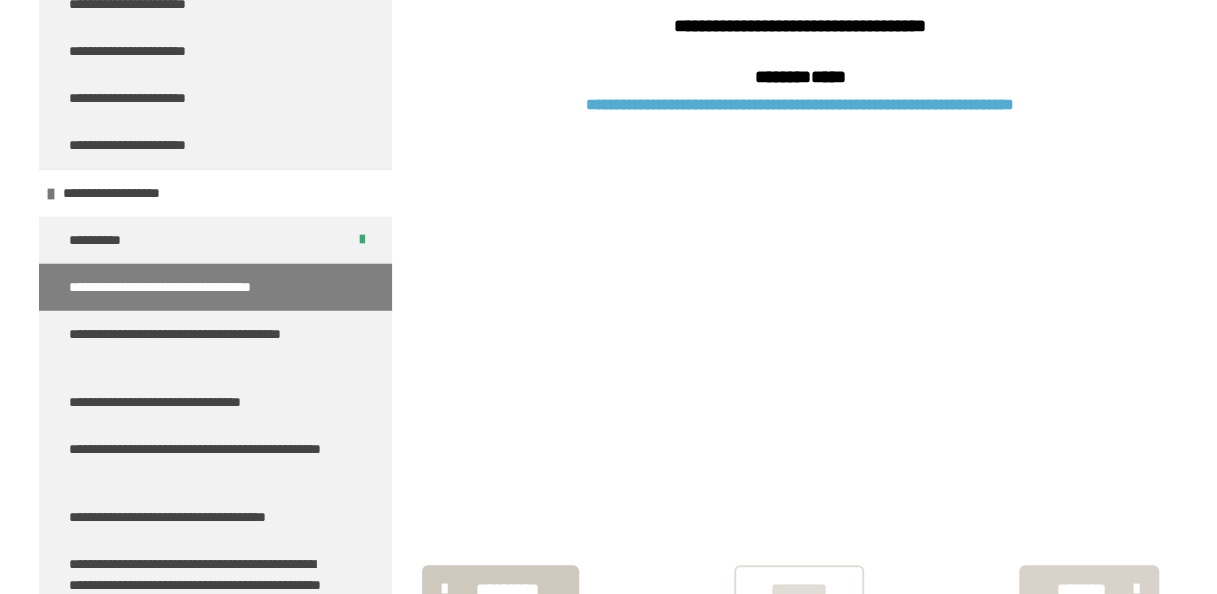 scroll, scrollTop: 372, scrollLeft: 0, axis: vertical 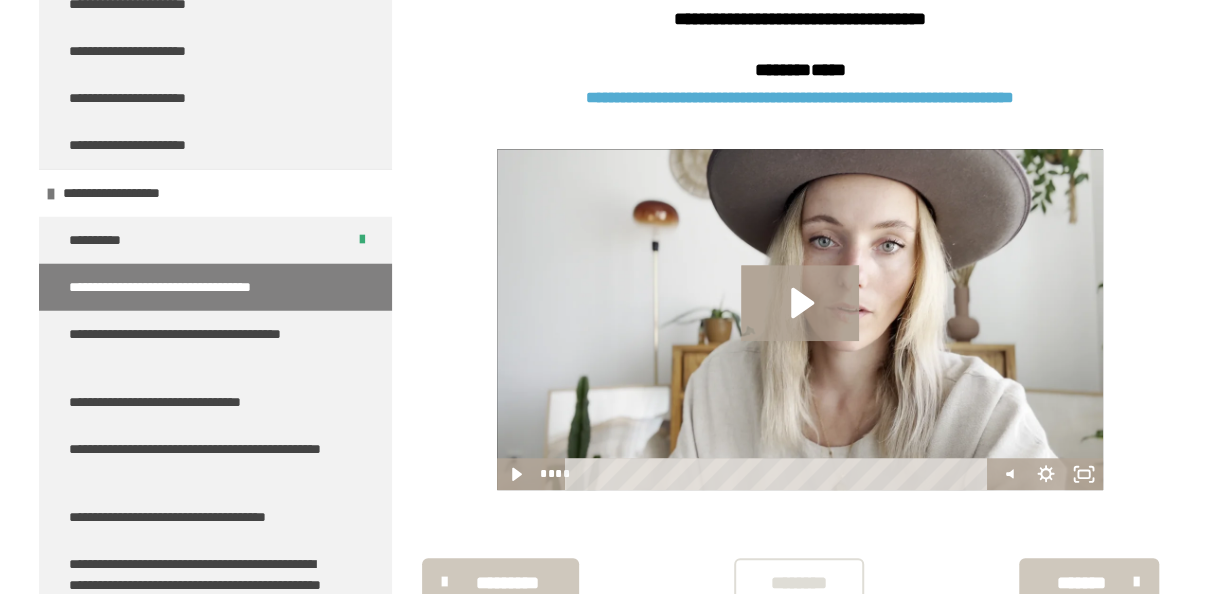 click on "**********" at bounding box center (800, 97) 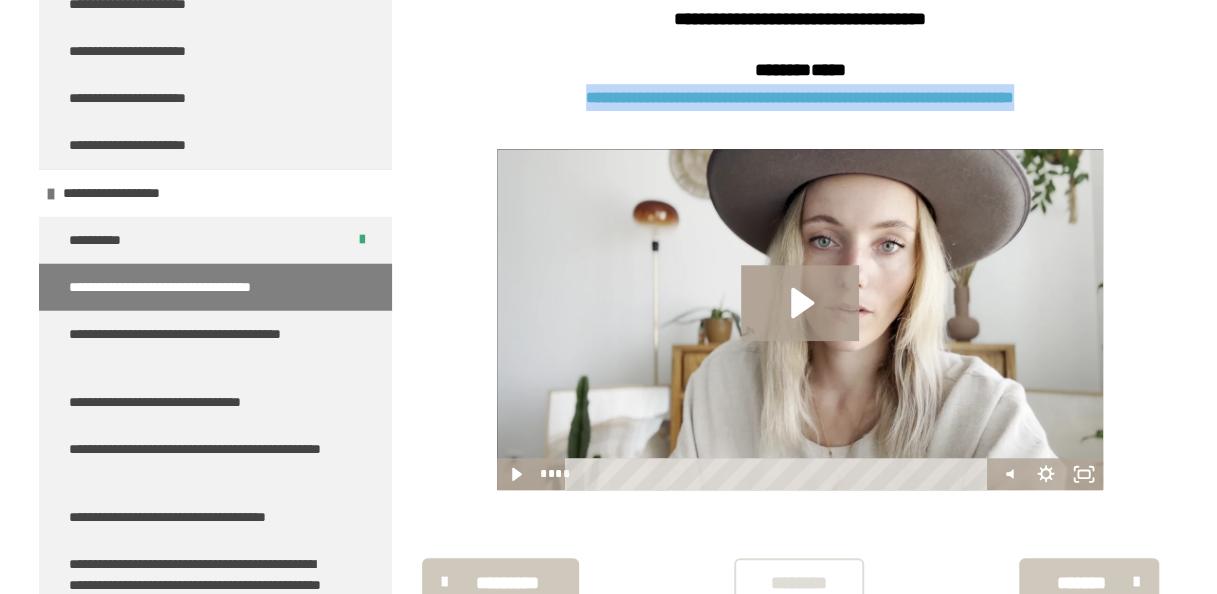 drag, startPoint x: 527, startPoint y: 96, endPoint x: 1074, endPoint y: 96, distance: 547 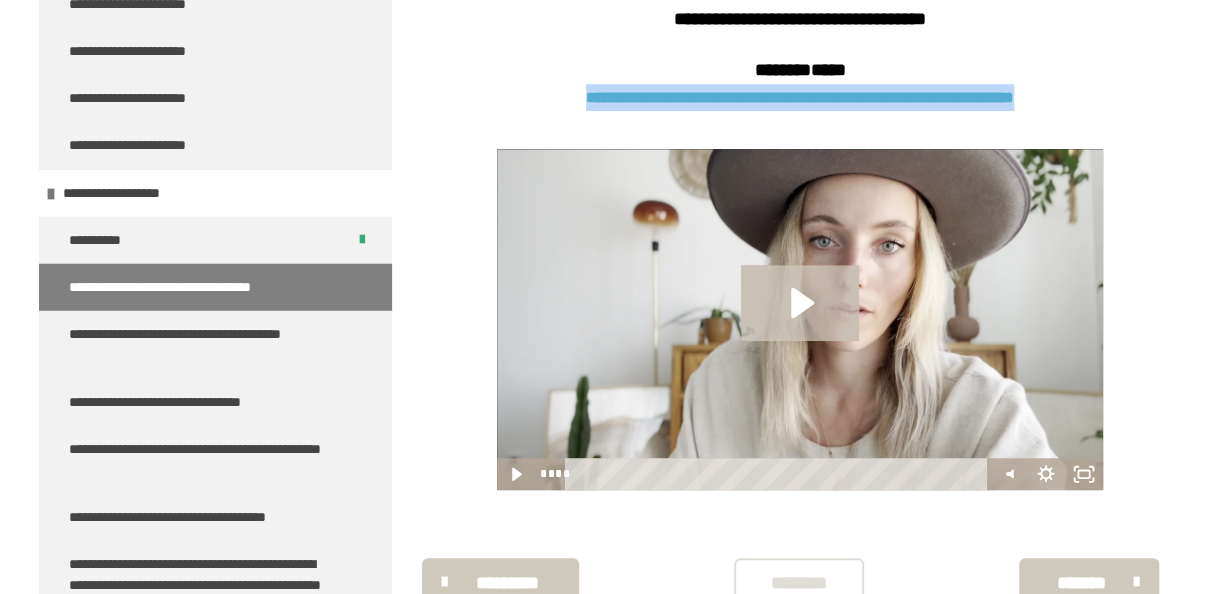 click 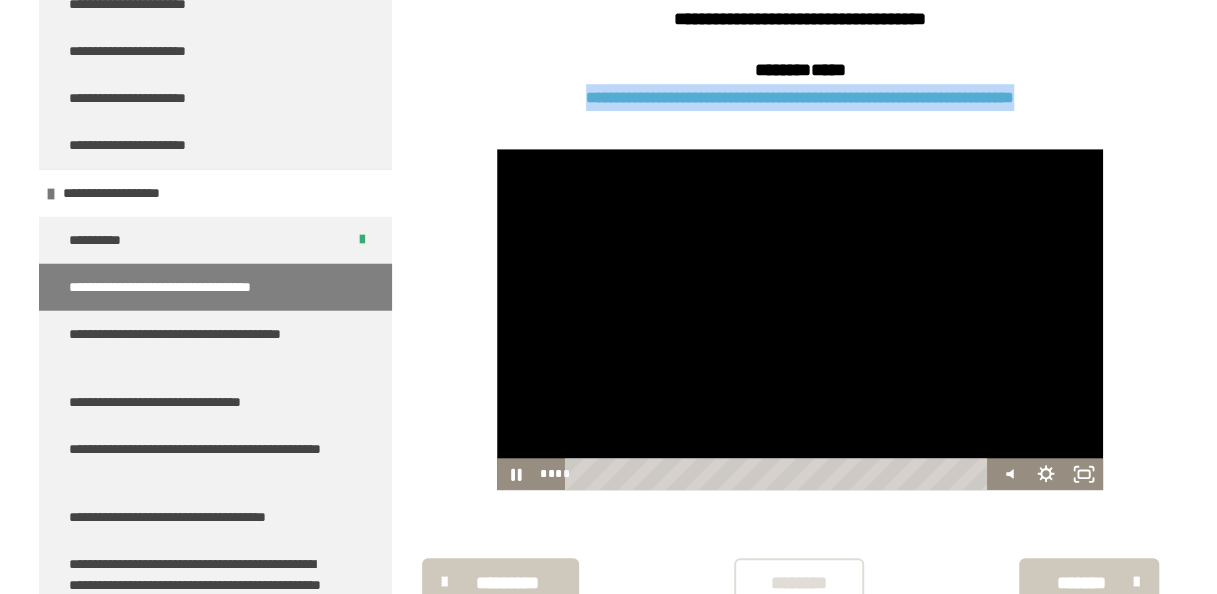 type 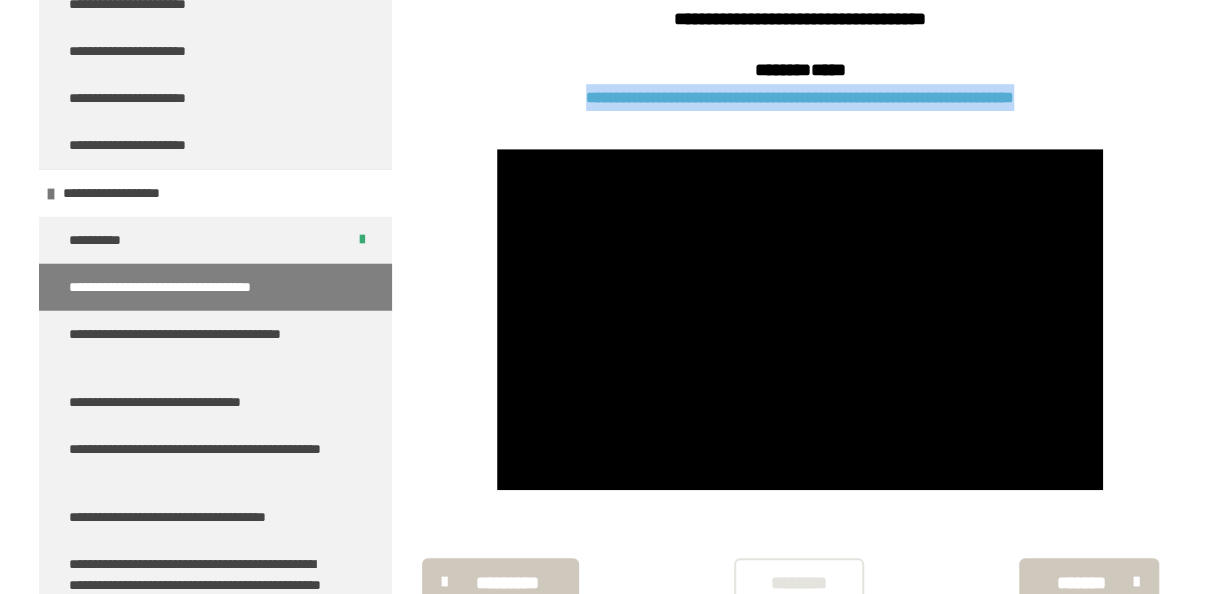 click on "********" at bounding box center (799, 583) 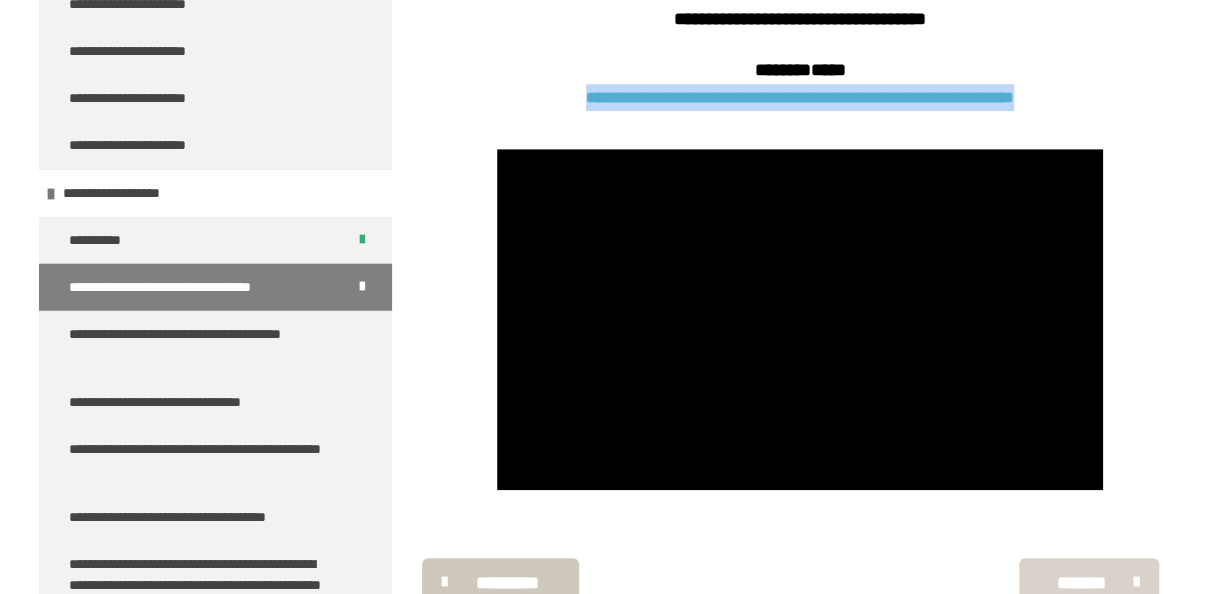click on "*******" at bounding box center [1081, 583] 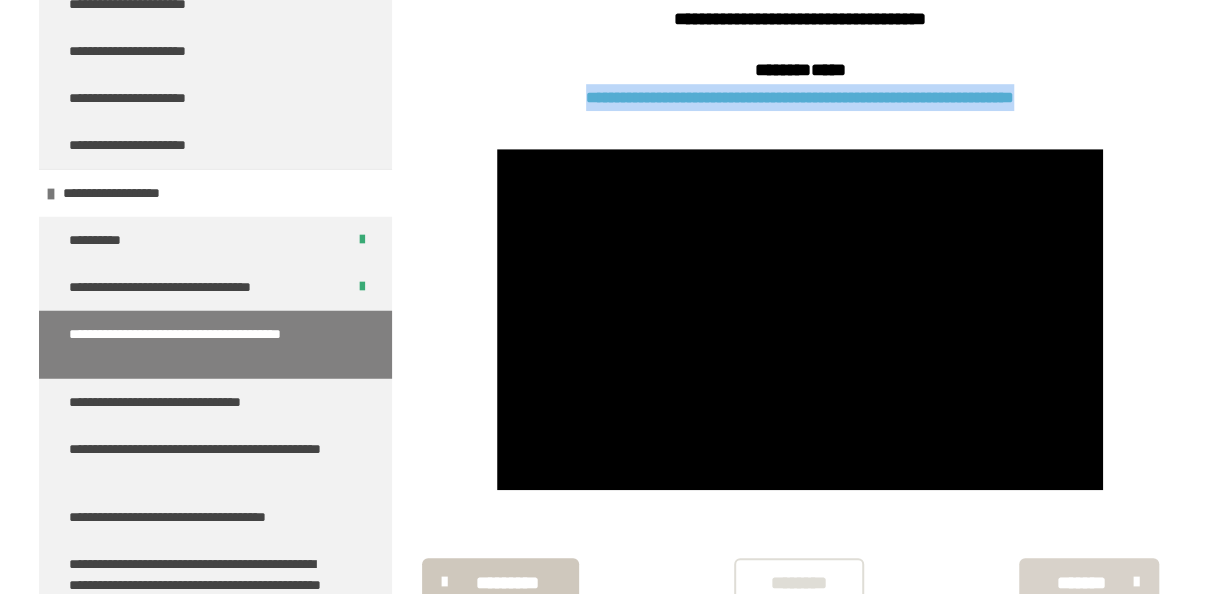 scroll, scrollTop: 370, scrollLeft: 0, axis: vertical 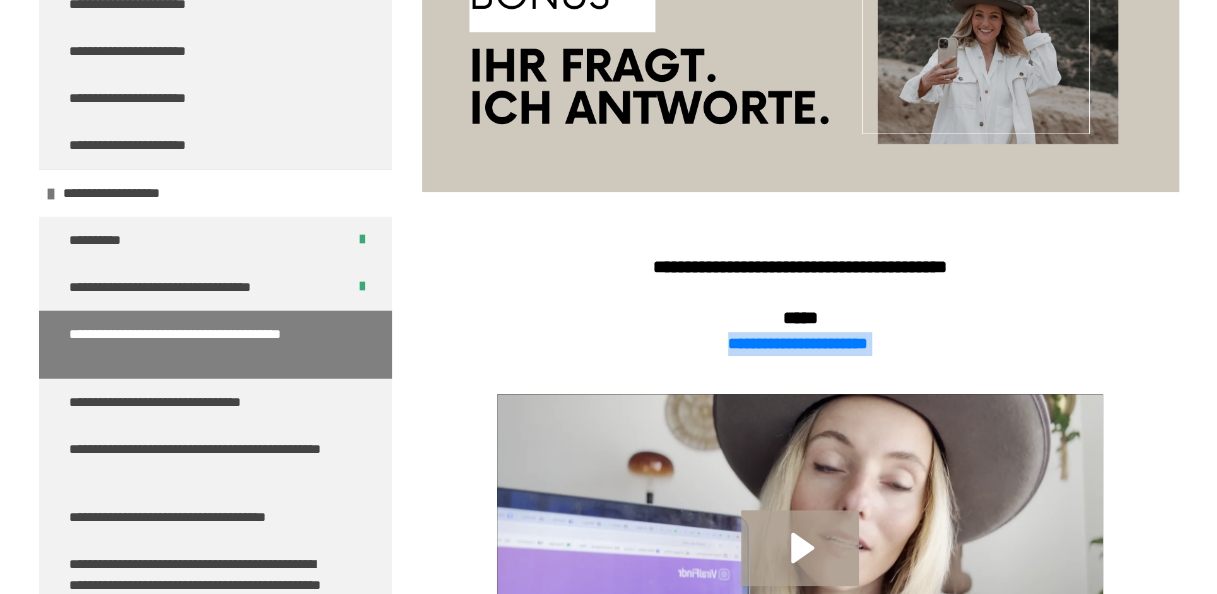 drag, startPoint x: 888, startPoint y: 338, endPoint x: 711, endPoint y: 348, distance: 177.28226 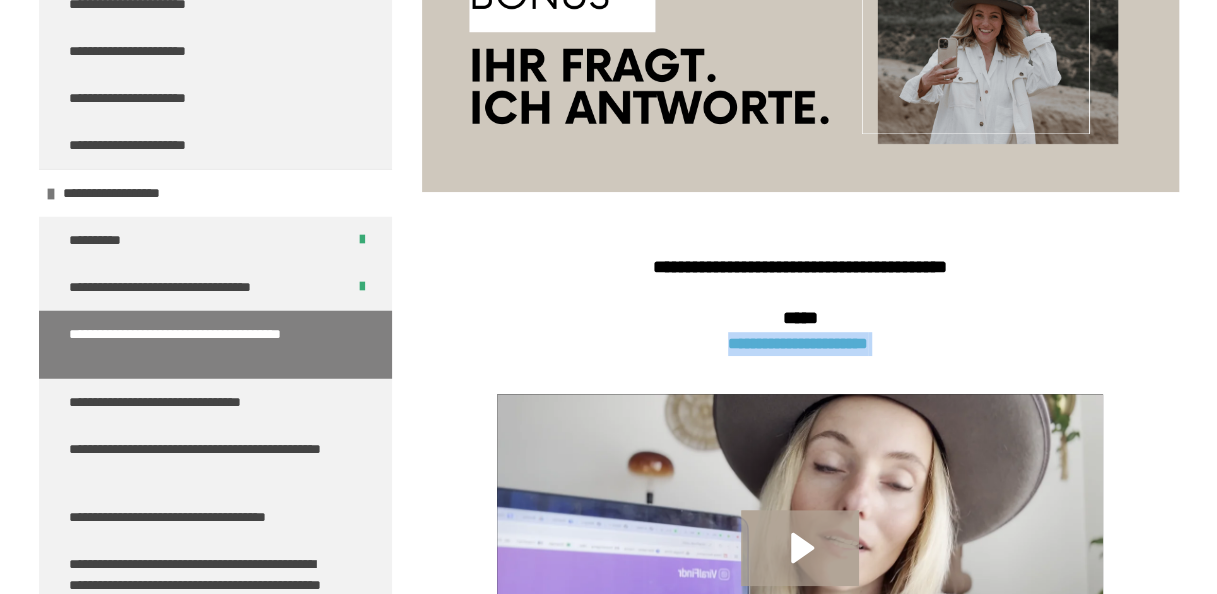 drag, startPoint x: 711, startPoint y: 348, endPoint x: 749, endPoint y: 347, distance: 38.013157 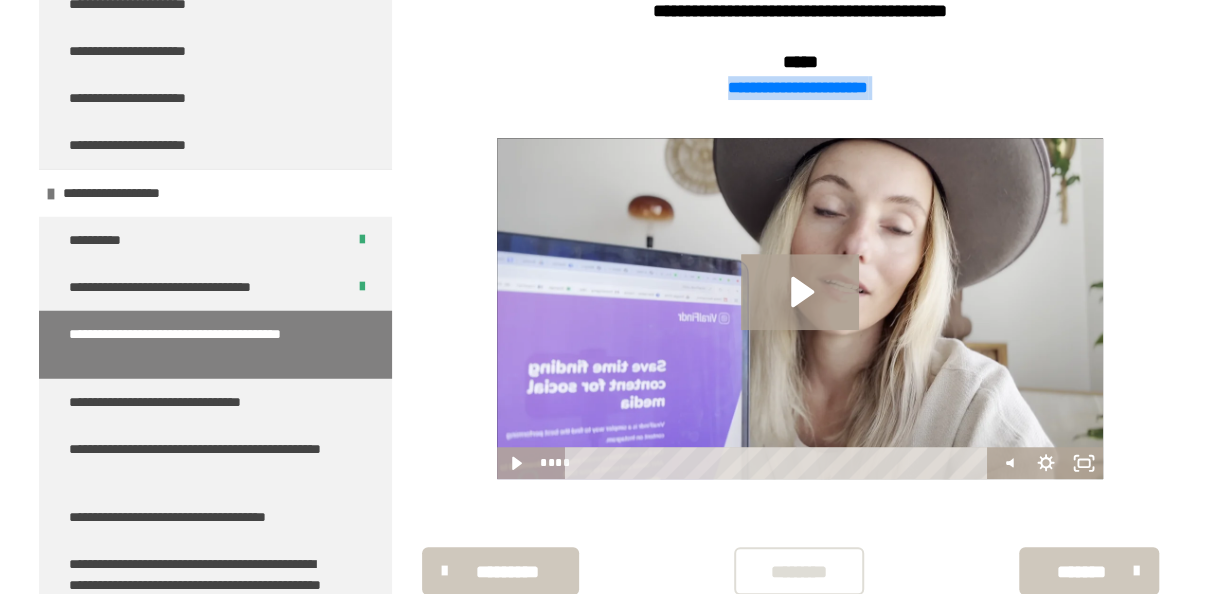 scroll, scrollTop: 686, scrollLeft: 0, axis: vertical 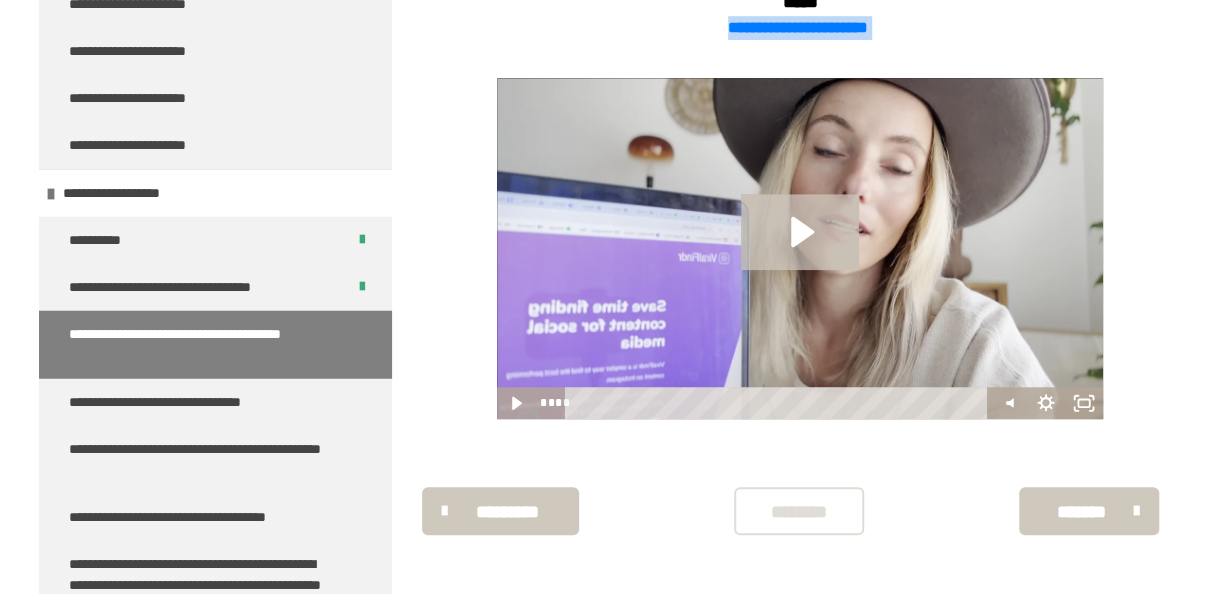 click 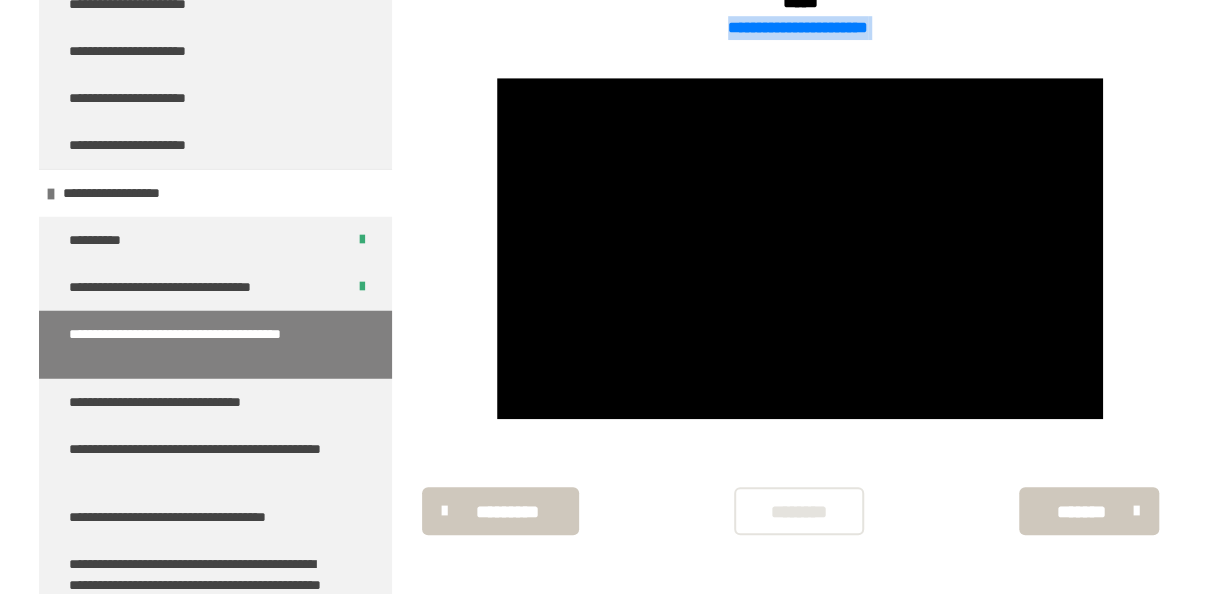 click on "********" at bounding box center [799, 512] 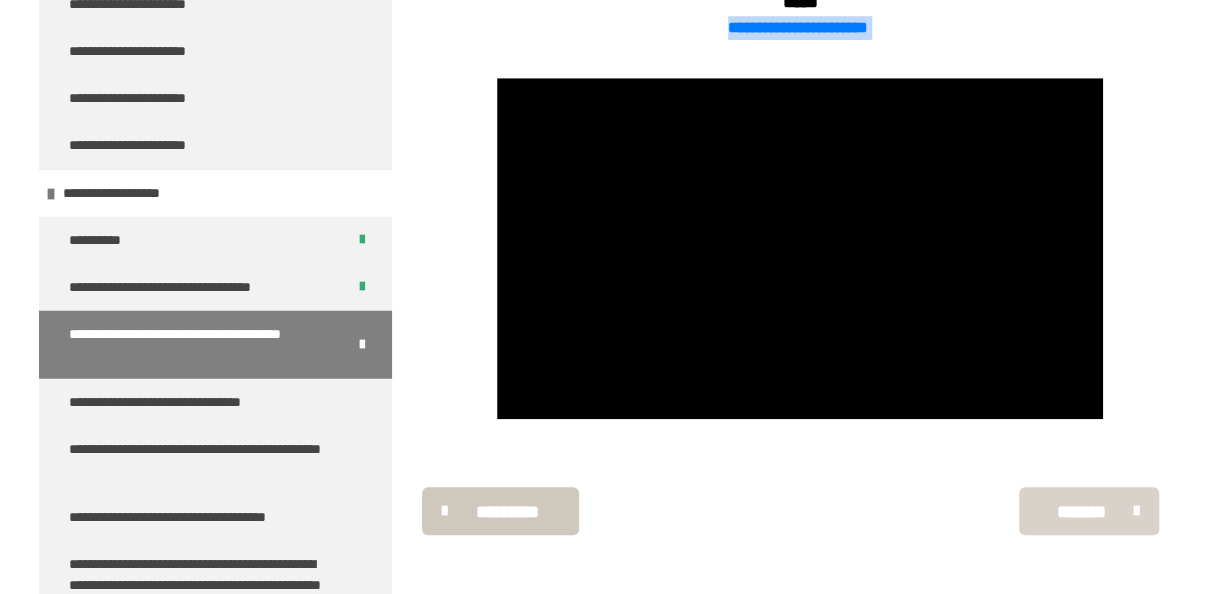 click on "*******" at bounding box center [1081, 512] 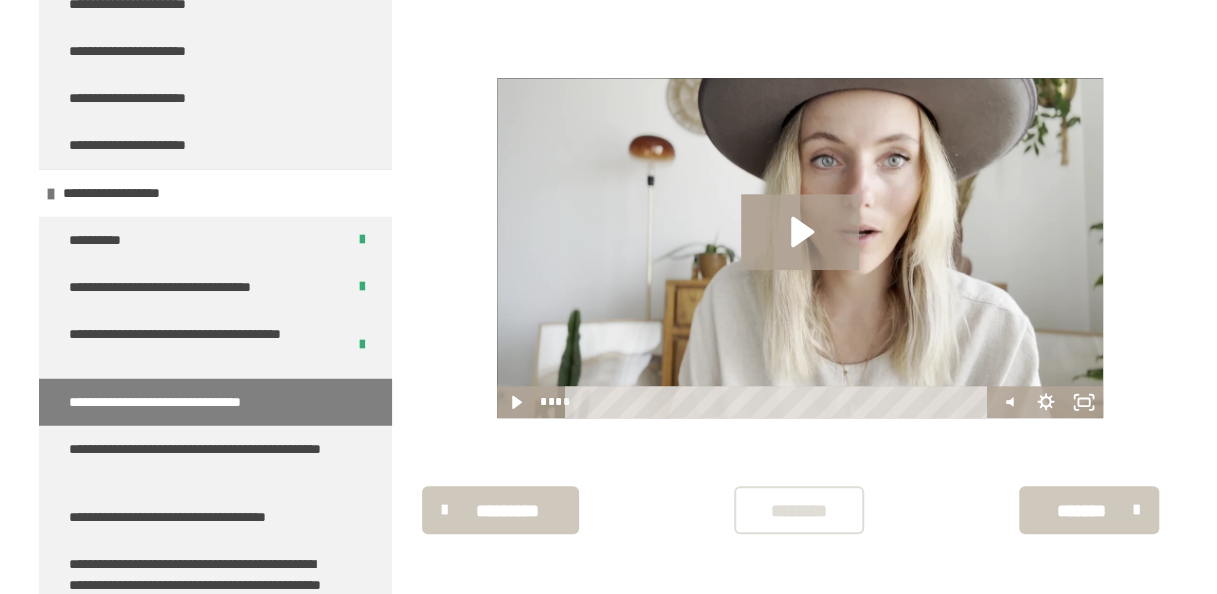 scroll, scrollTop: 1018, scrollLeft: 0, axis: vertical 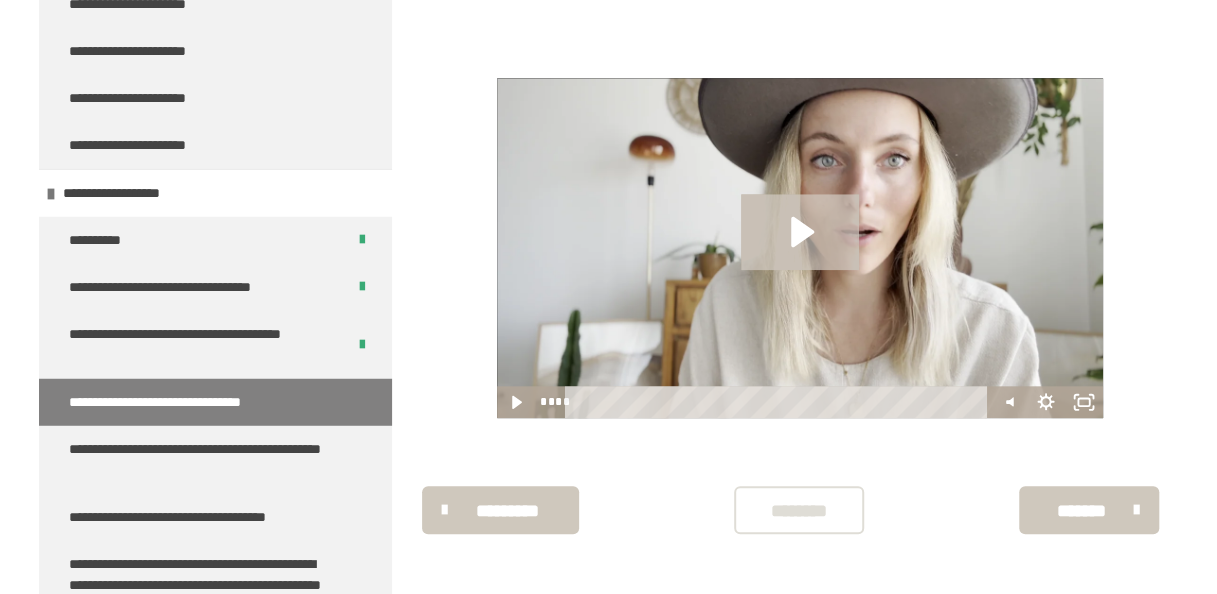 click 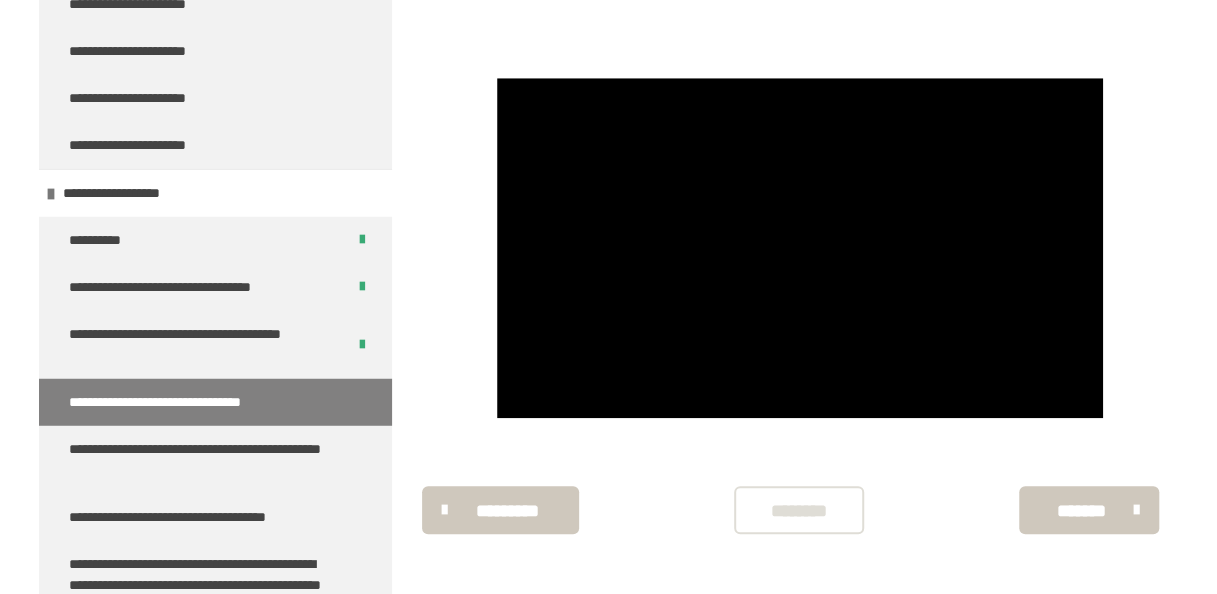 scroll, scrollTop: 1094, scrollLeft: 0, axis: vertical 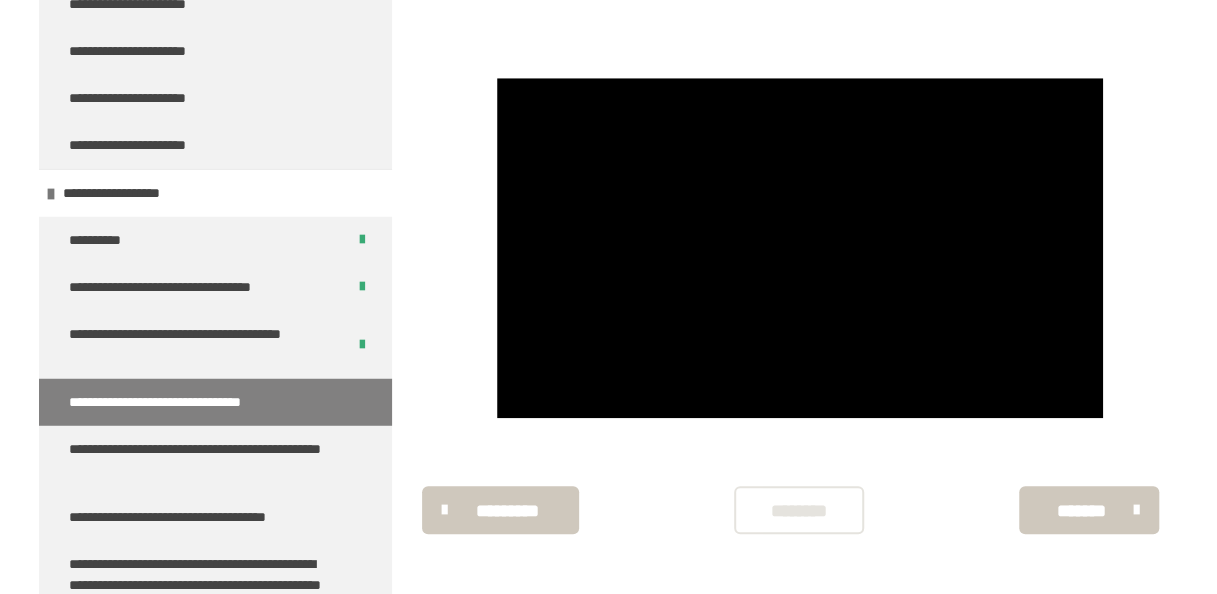 click on "********" at bounding box center (799, 511) 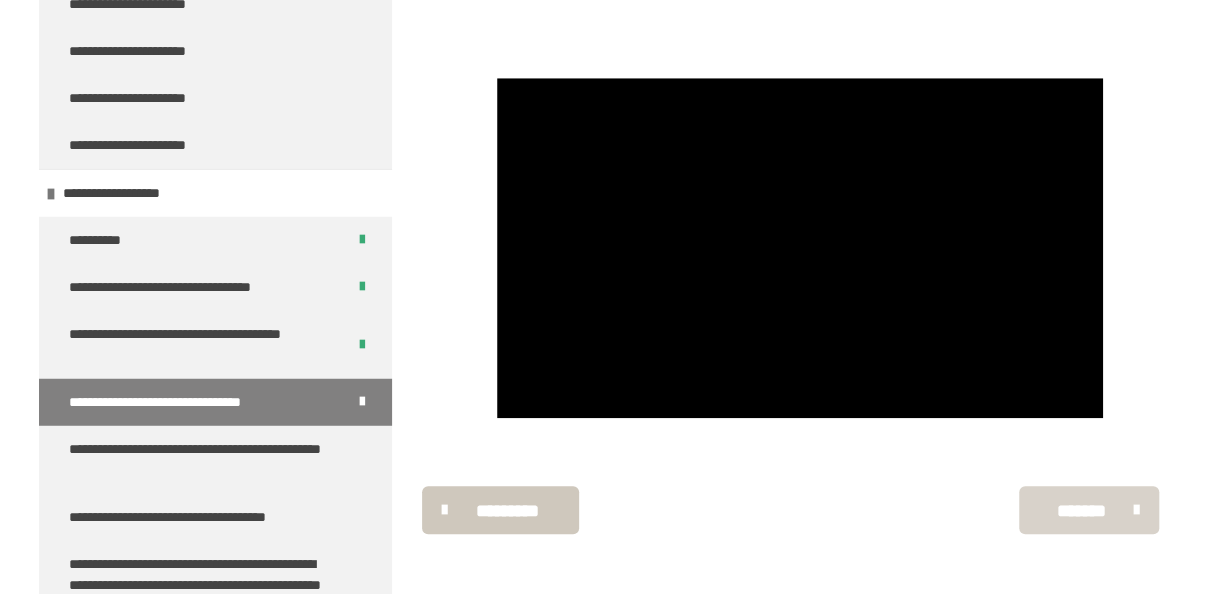 click on "*******" at bounding box center (1081, 511) 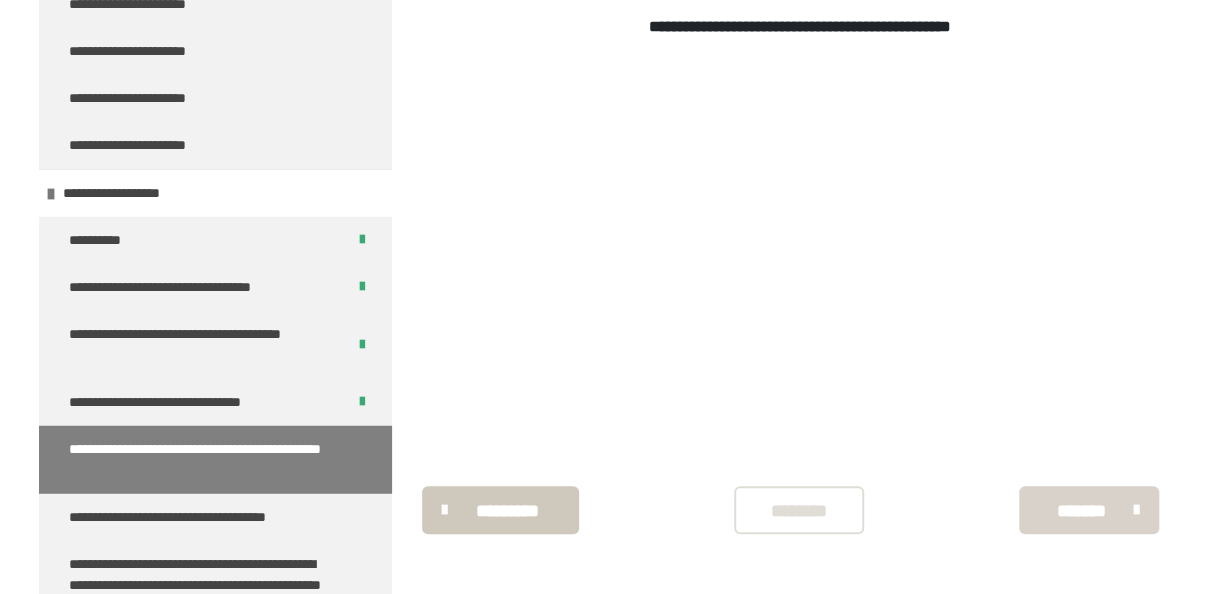 scroll, scrollTop: 340, scrollLeft: 0, axis: vertical 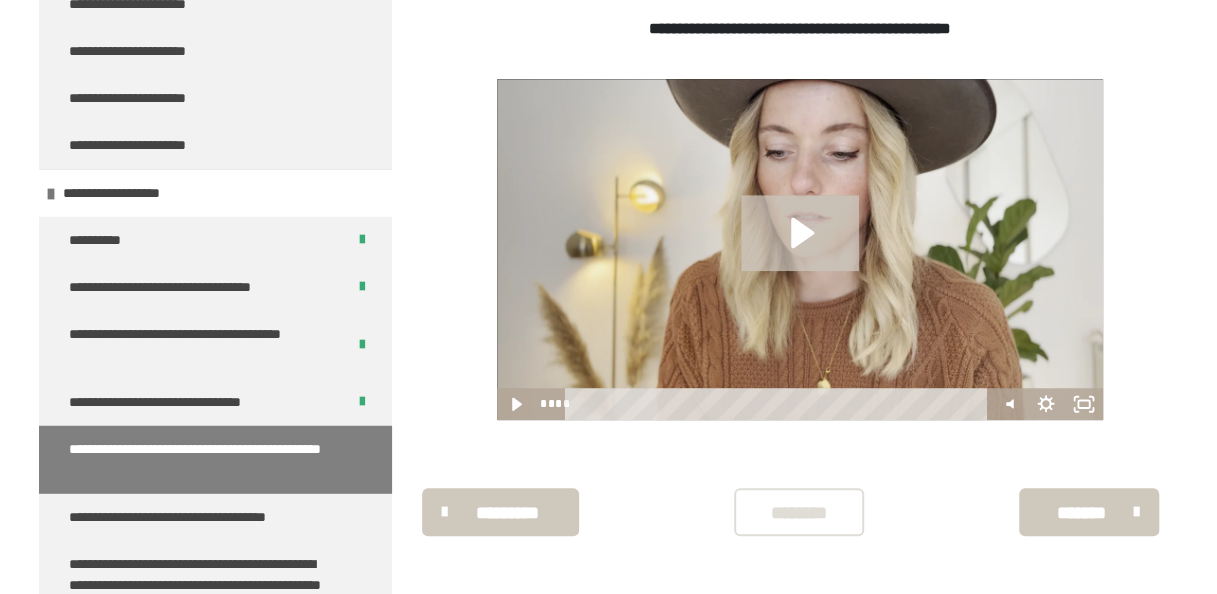 click 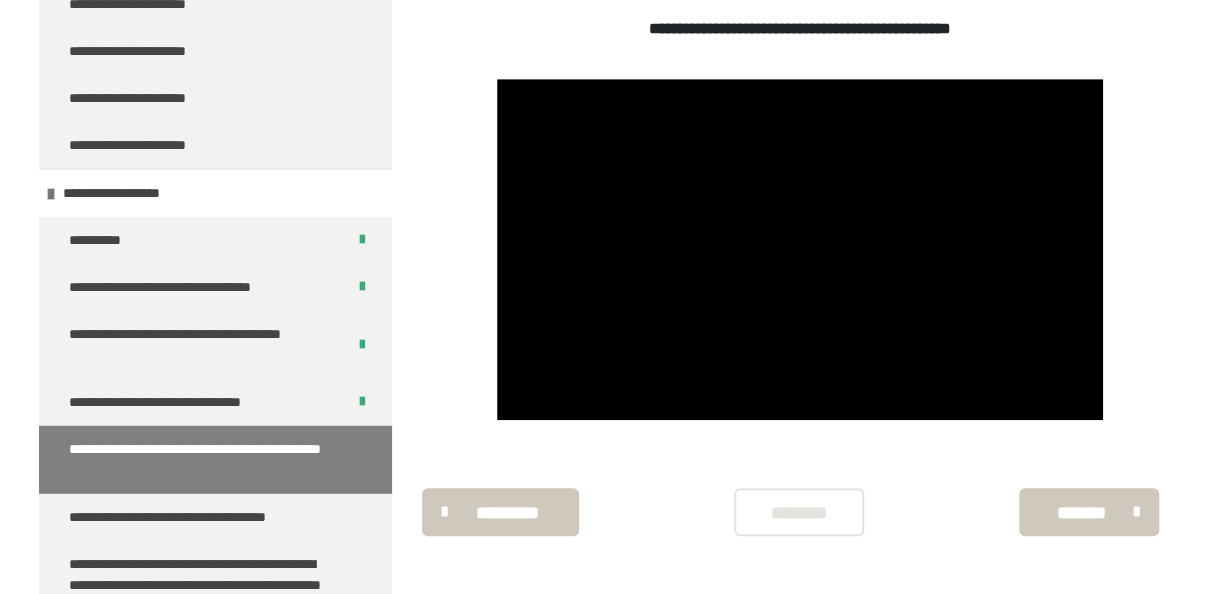 click on "********" at bounding box center (799, 512) 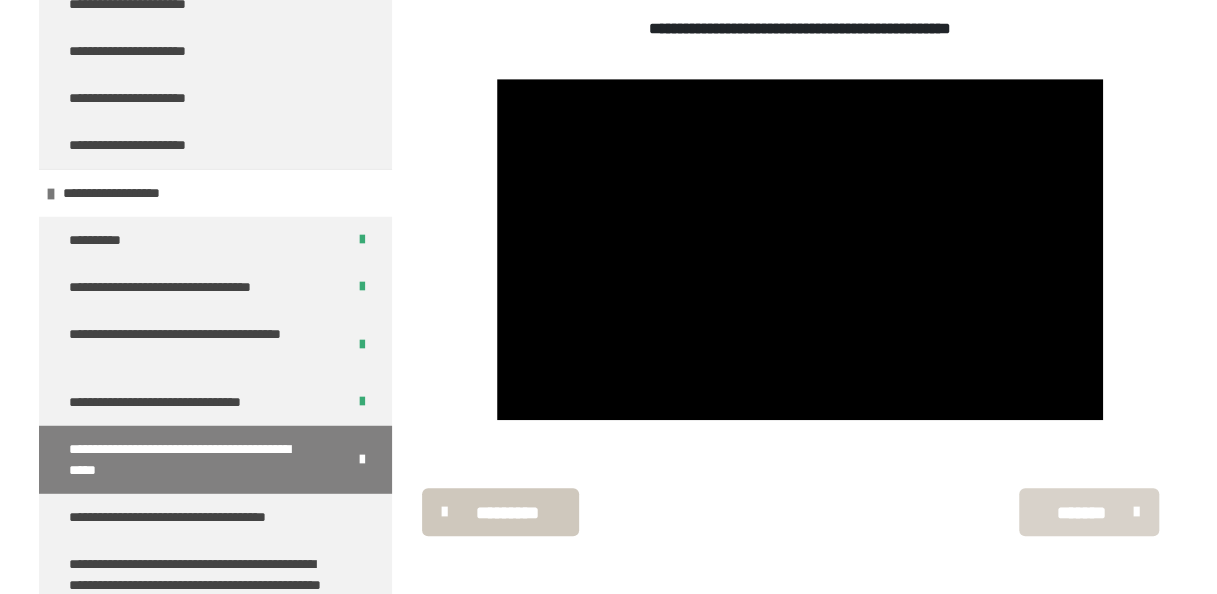 click on "*******" at bounding box center [1081, 513] 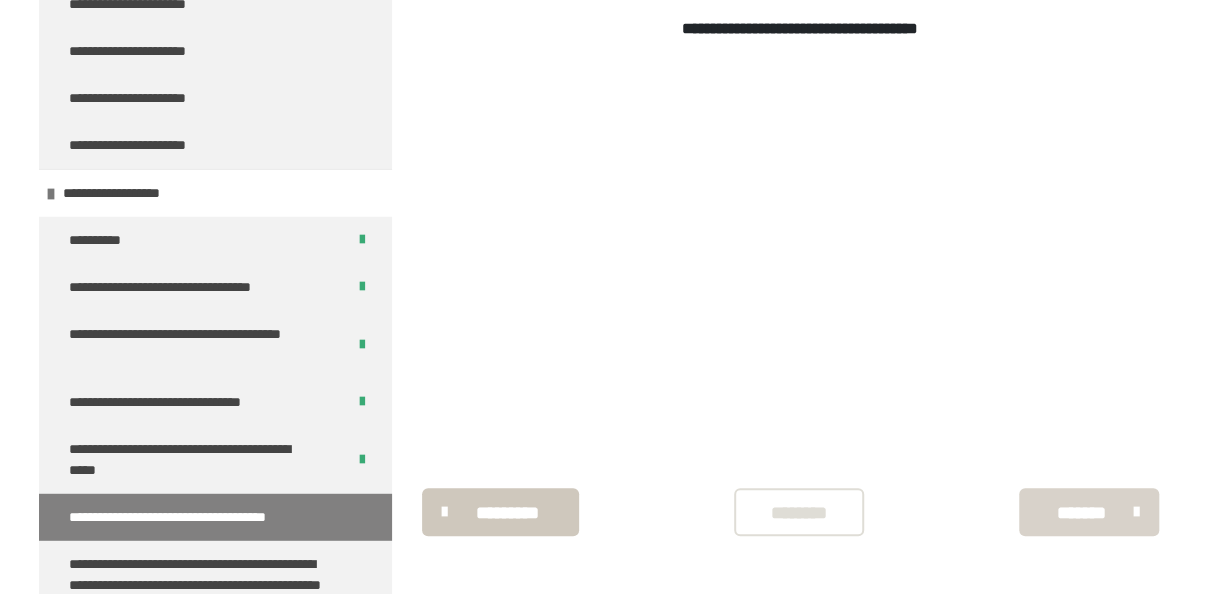 scroll, scrollTop: 340, scrollLeft: 0, axis: vertical 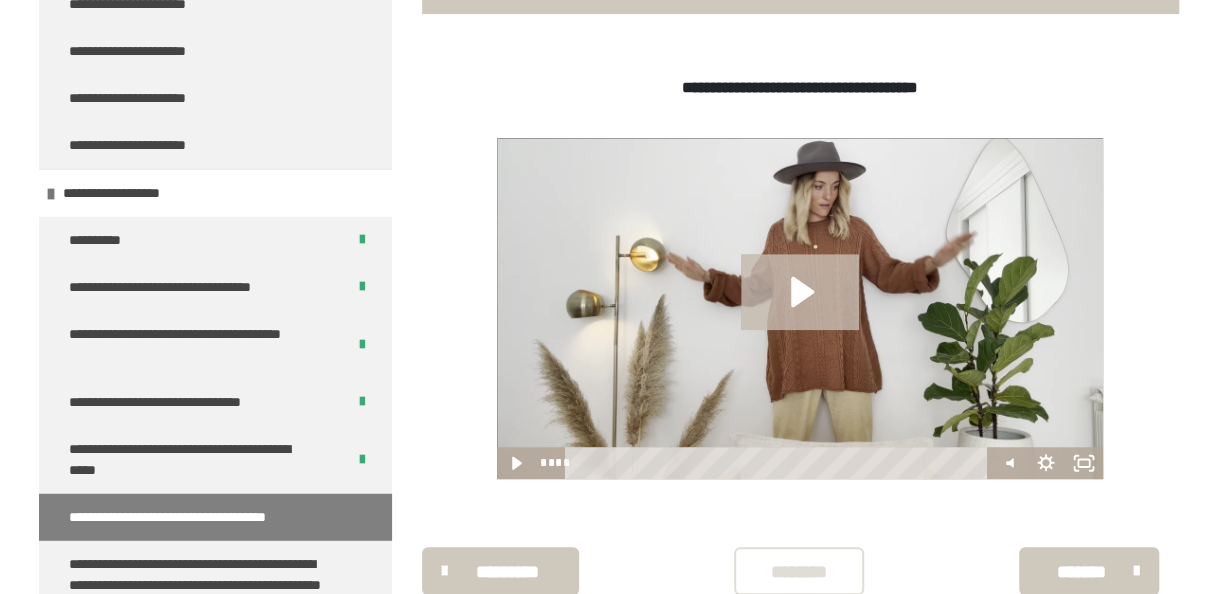 click 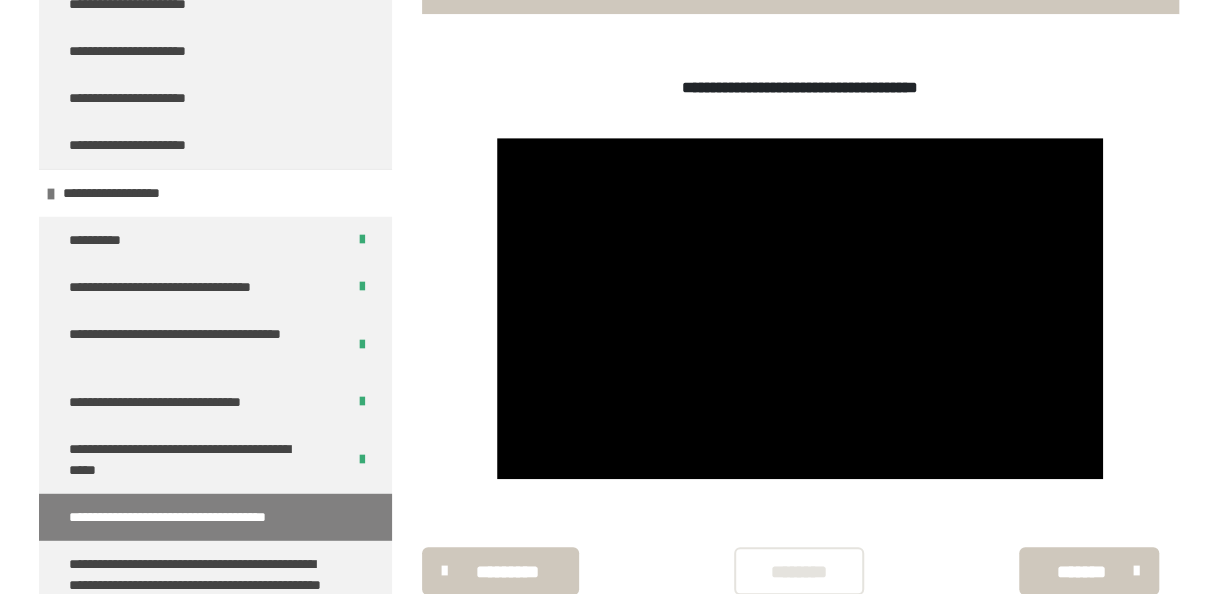 click on "********" at bounding box center [799, 572] 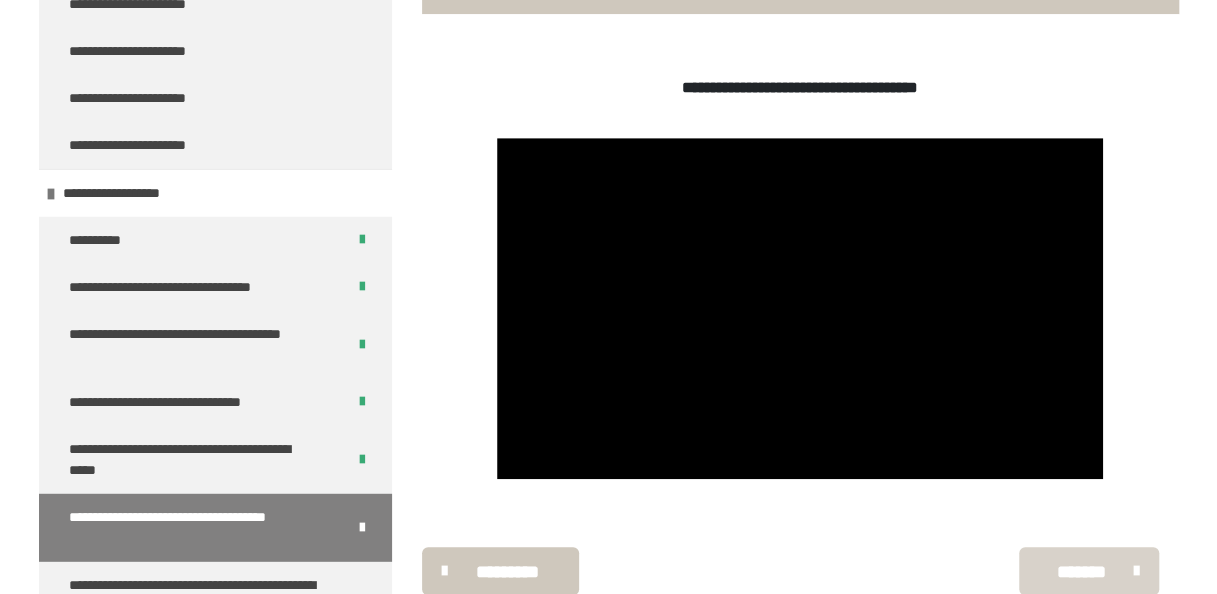 click on "*******" at bounding box center (1088, 571) 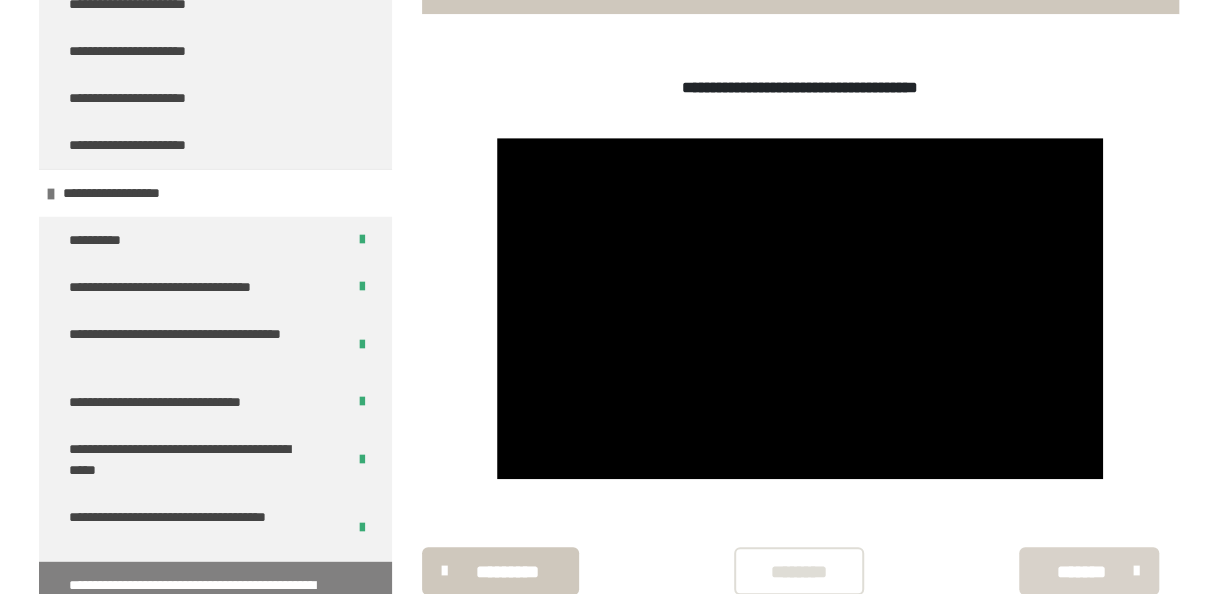 scroll, scrollTop: 340, scrollLeft: 0, axis: vertical 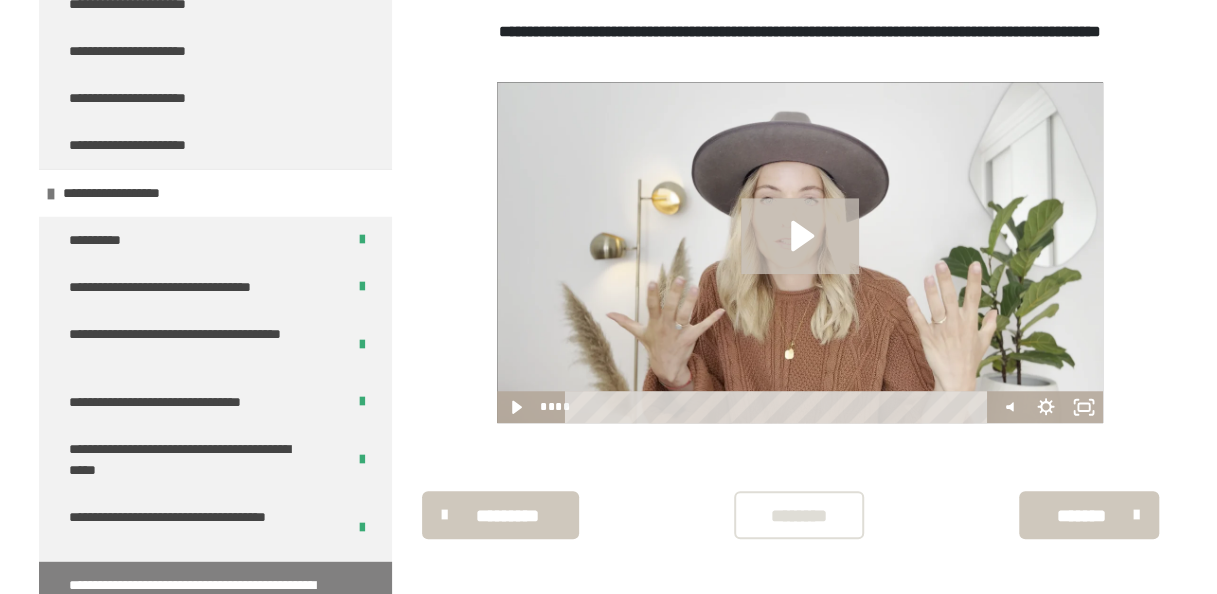 click 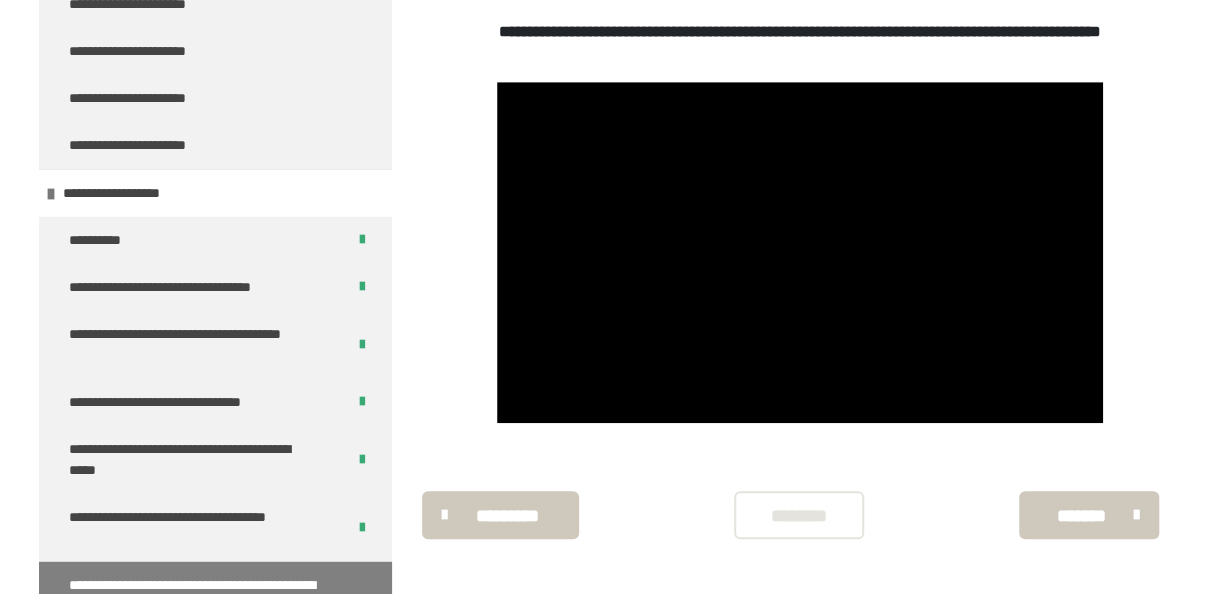click on "********" at bounding box center (799, 516) 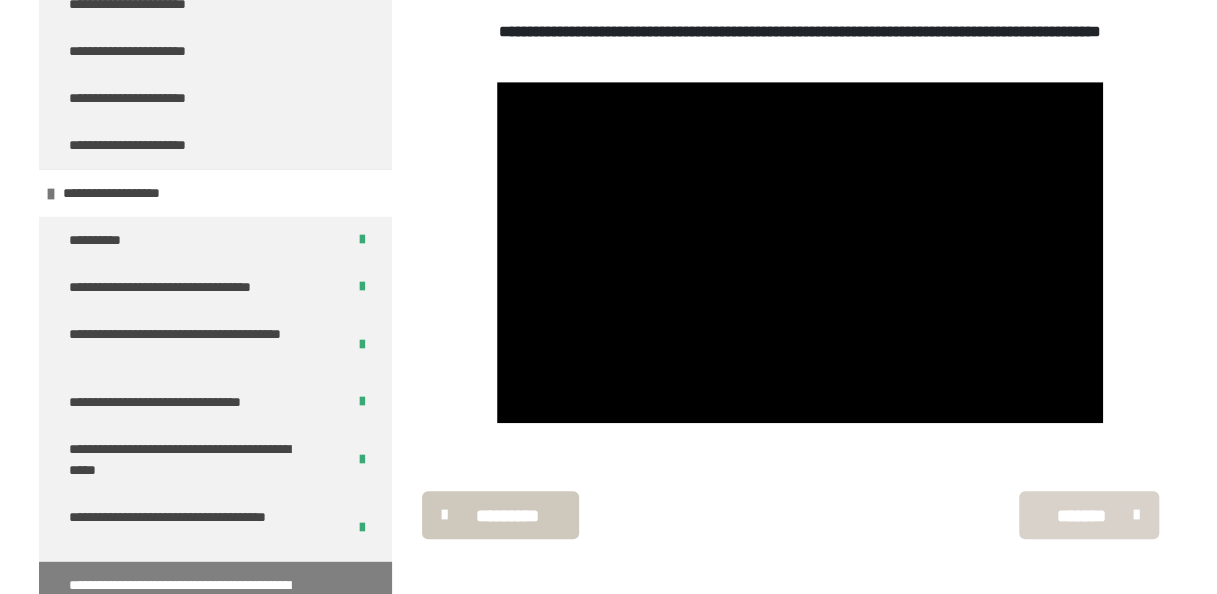 click on "*******" at bounding box center [1081, 516] 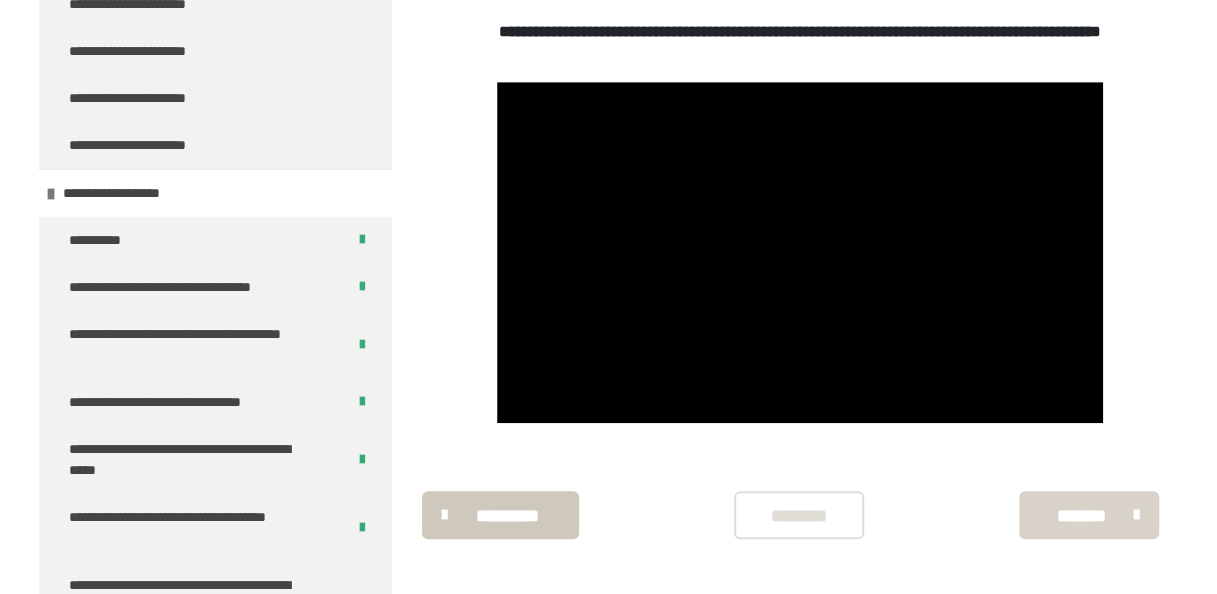 scroll, scrollTop: 340, scrollLeft: 0, axis: vertical 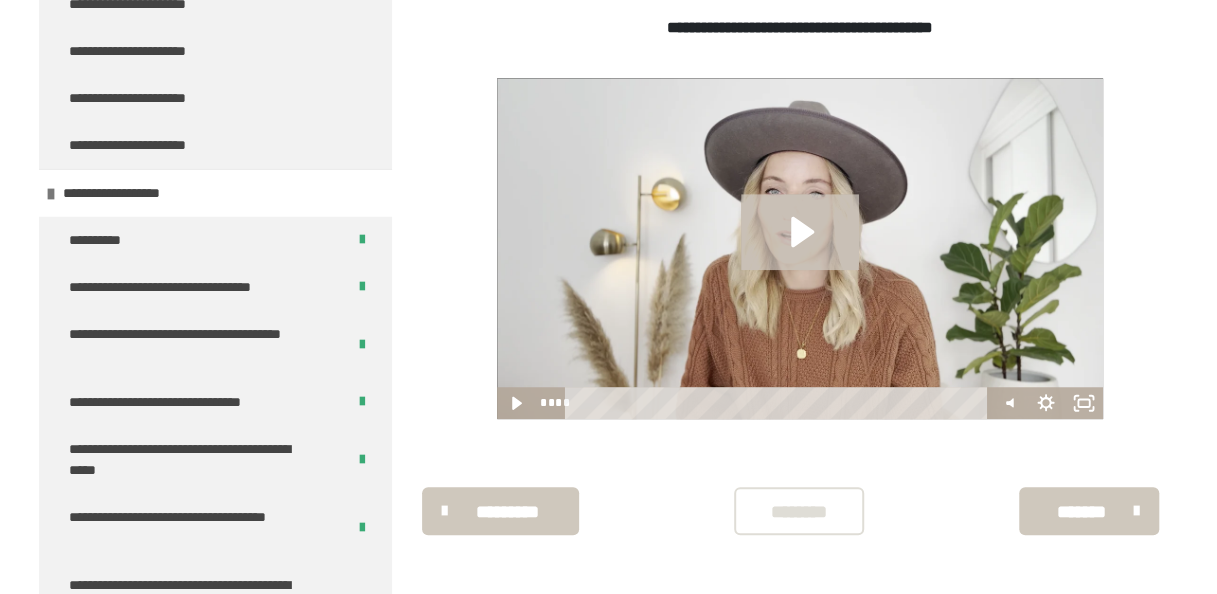 click 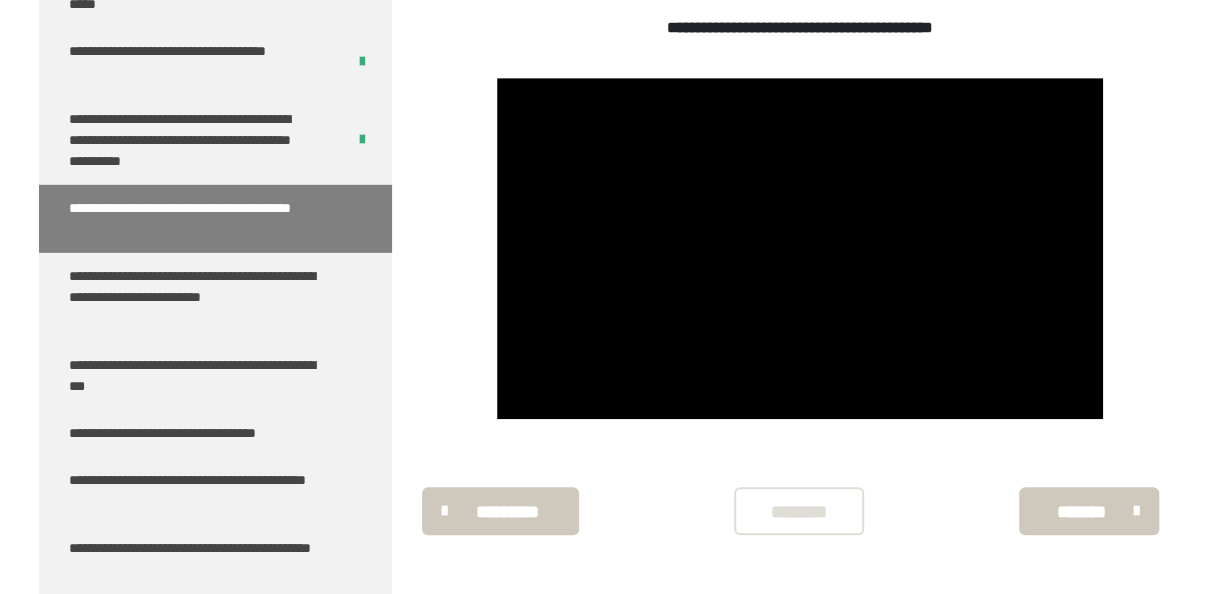 scroll, scrollTop: 10161, scrollLeft: 0, axis: vertical 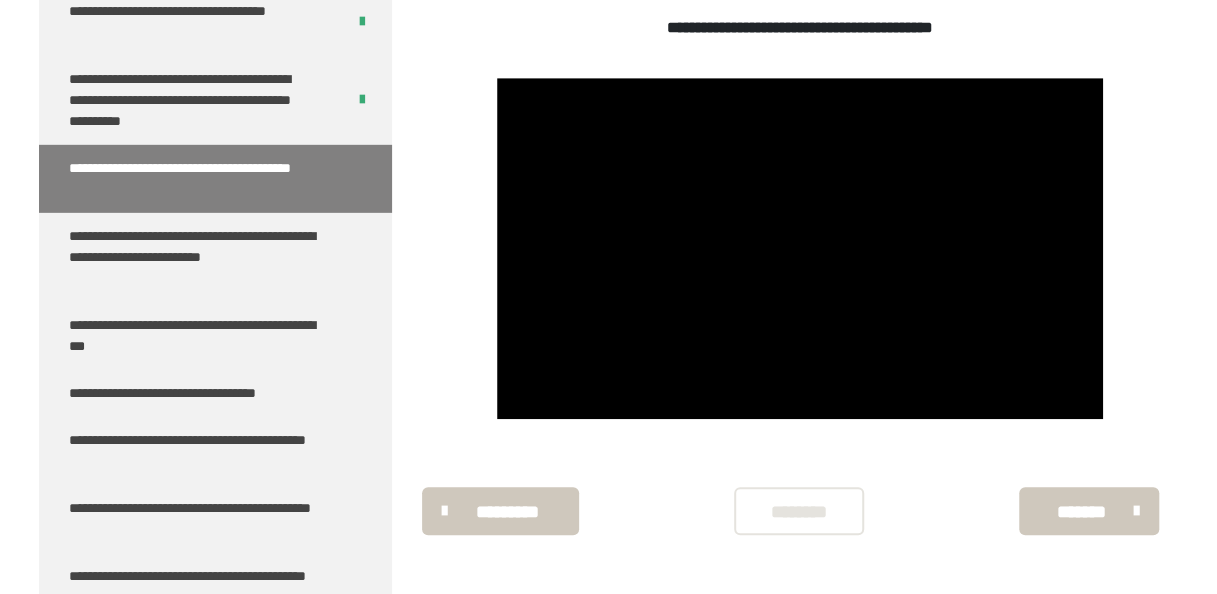 click on "********" at bounding box center (799, 512) 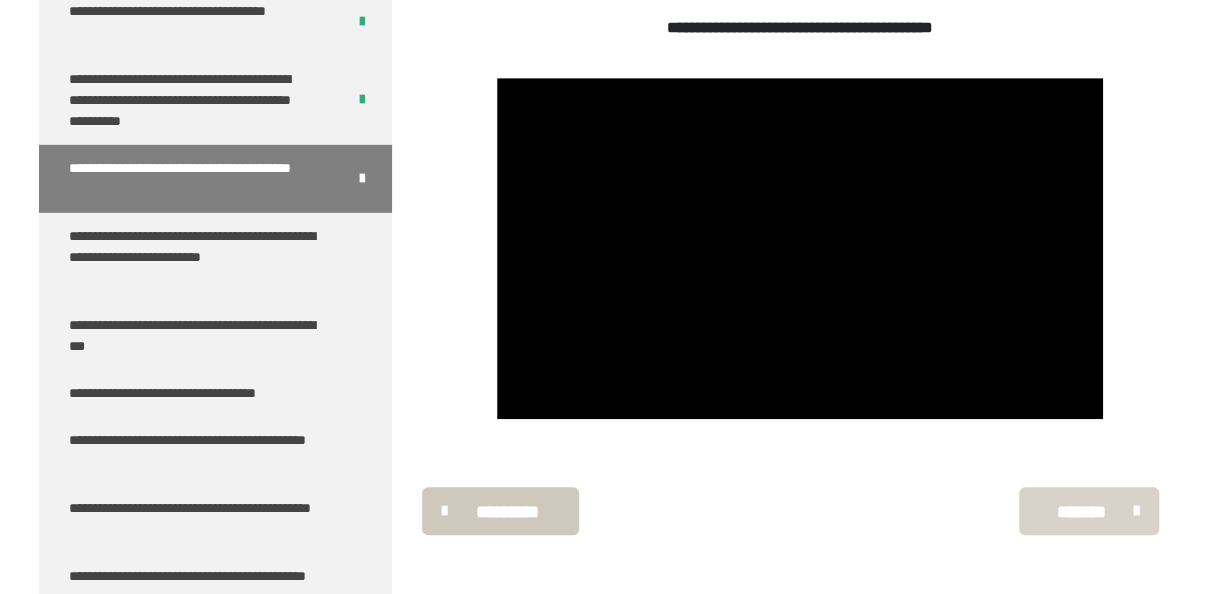 click on "*******" at bounding box center (1081, 512) 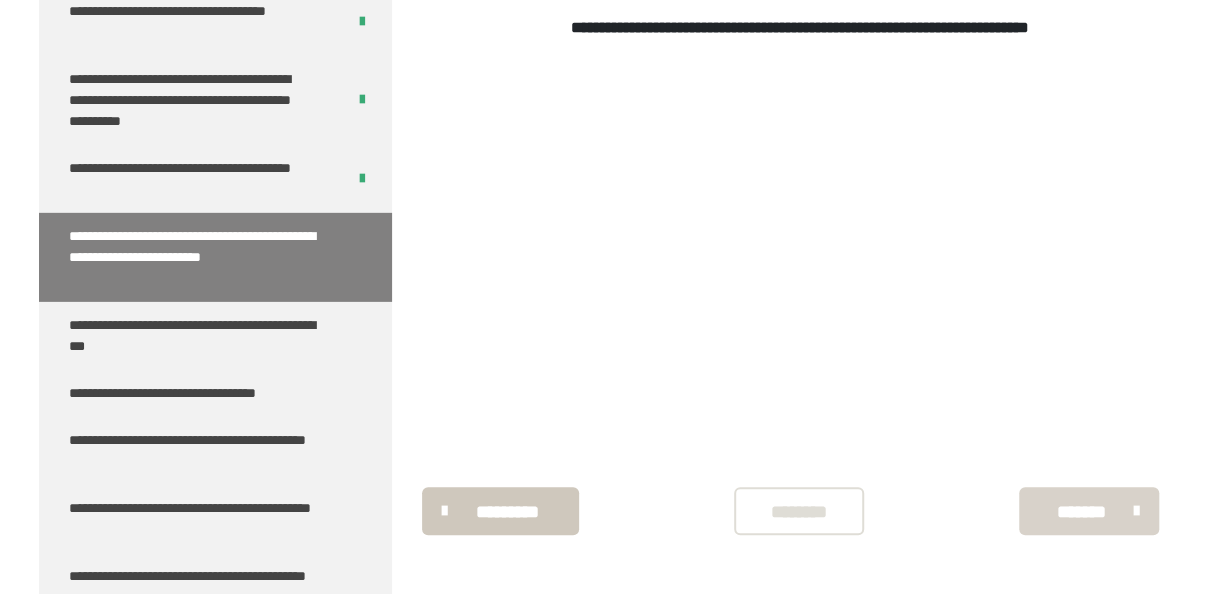 scroll, scrollTop: 340, scrollLeft: 0, axis: vertical 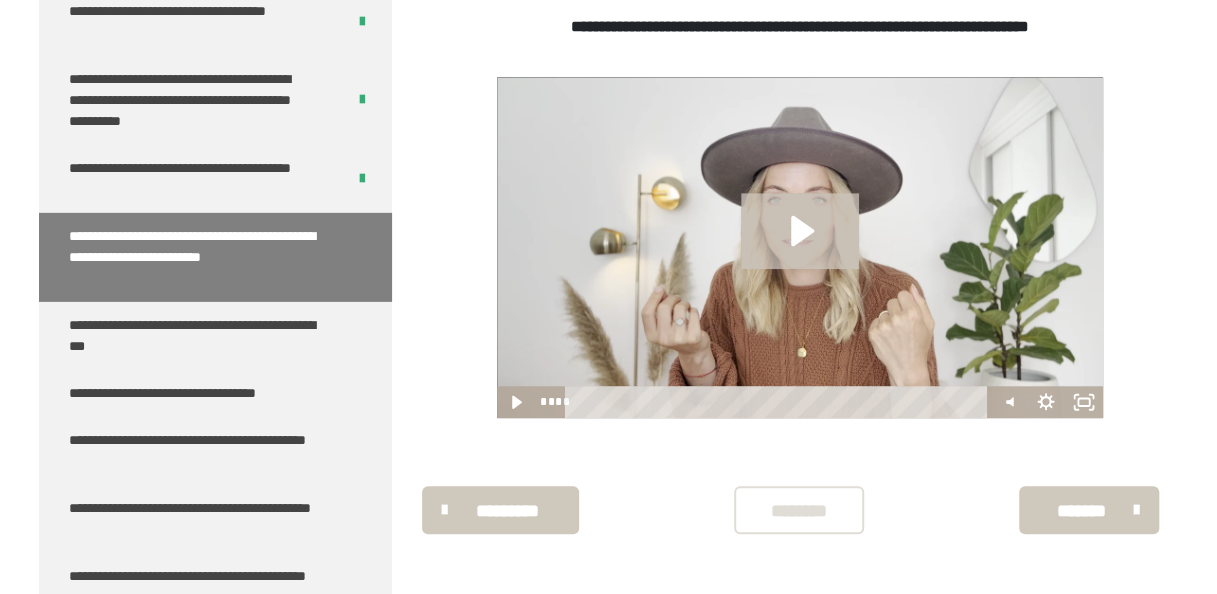 click 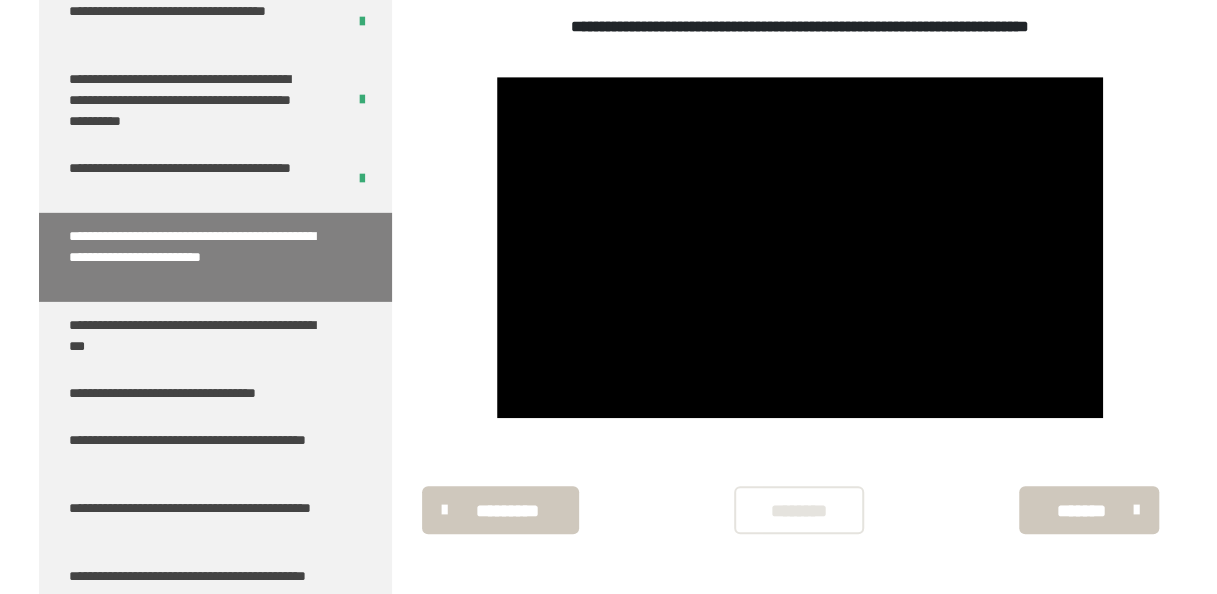 click on "********" at bounding box center (799, 510) 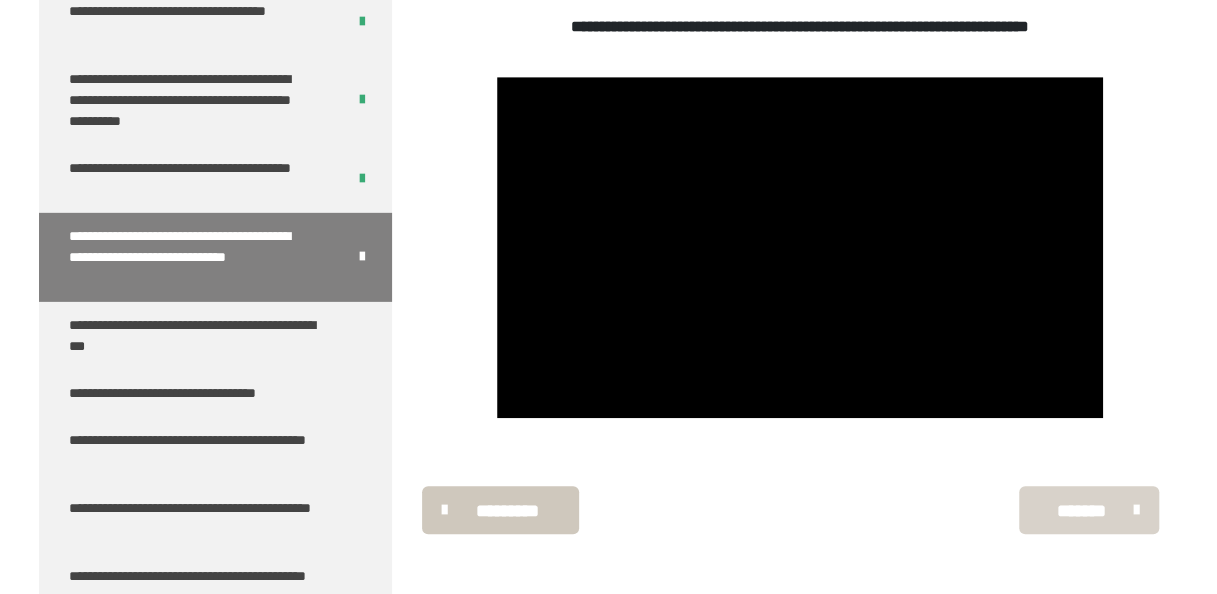 click on "*******" at bounding box center (1088, 510) 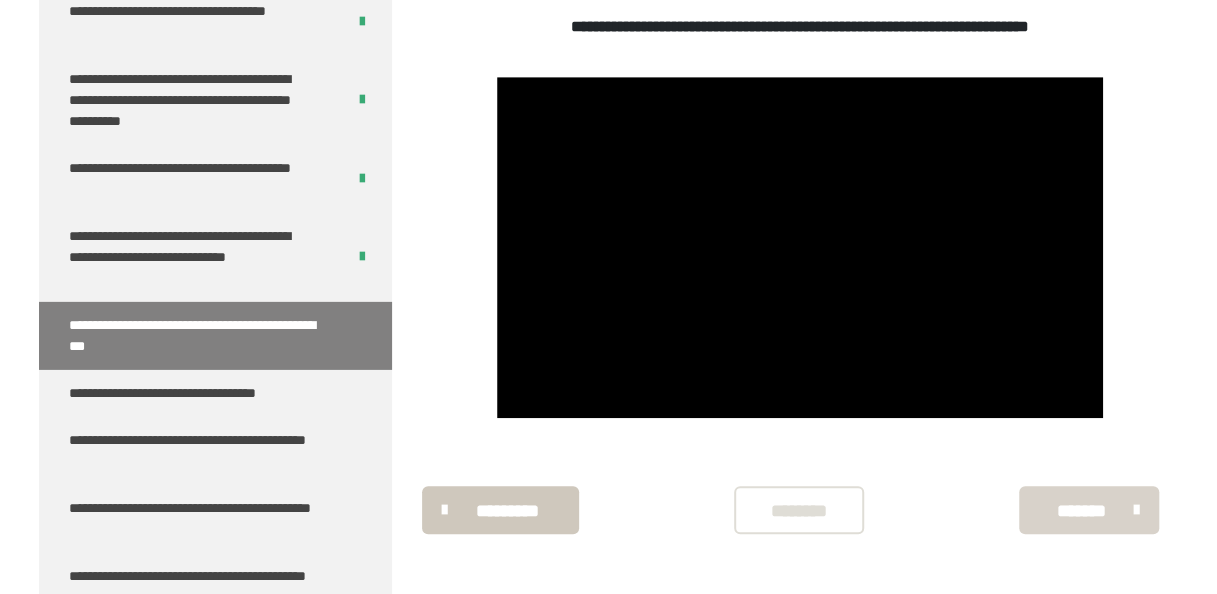 scroll, scrollTop: 340, scrollLeft: 0, axis: vertical 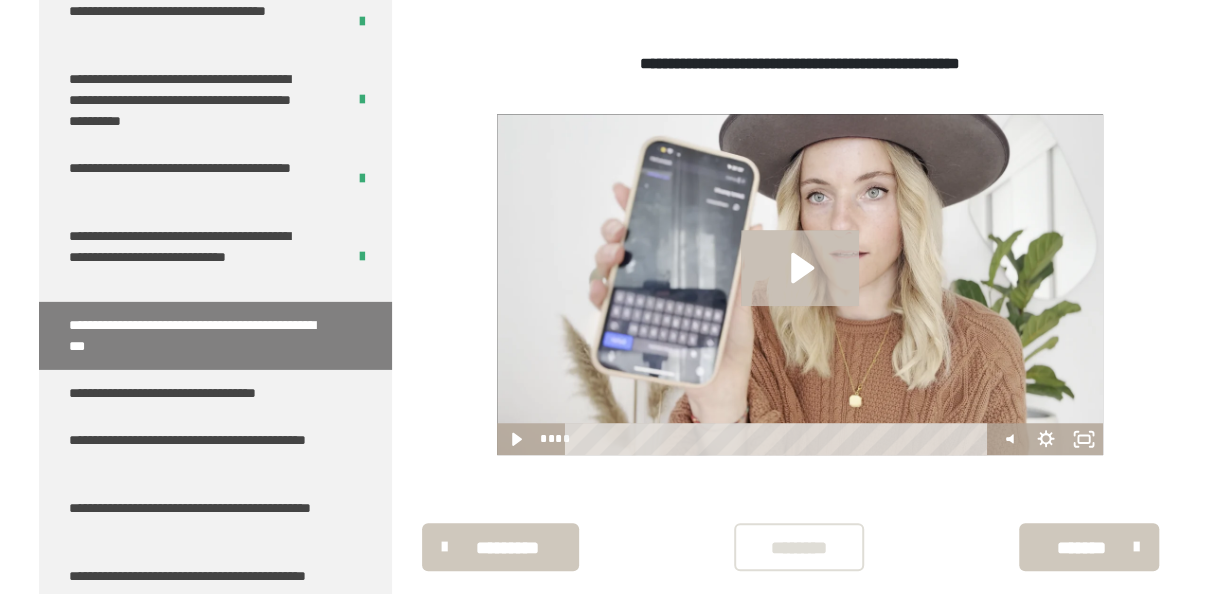 click 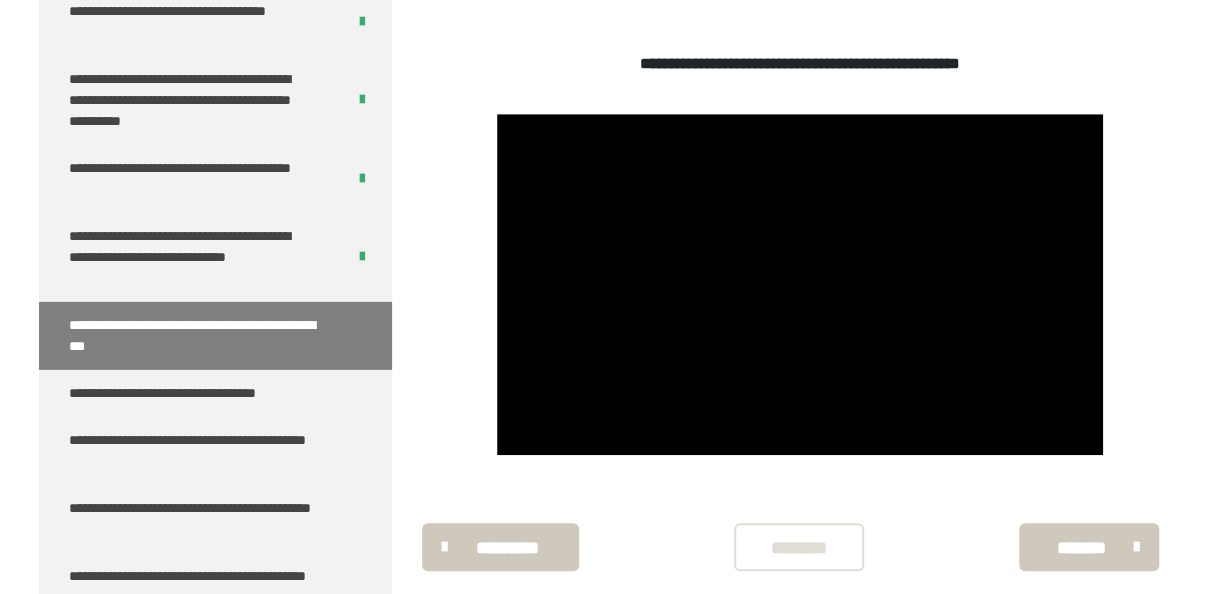 scroll, scrollTop: 608, scrollLeft: 0, axis: vertical 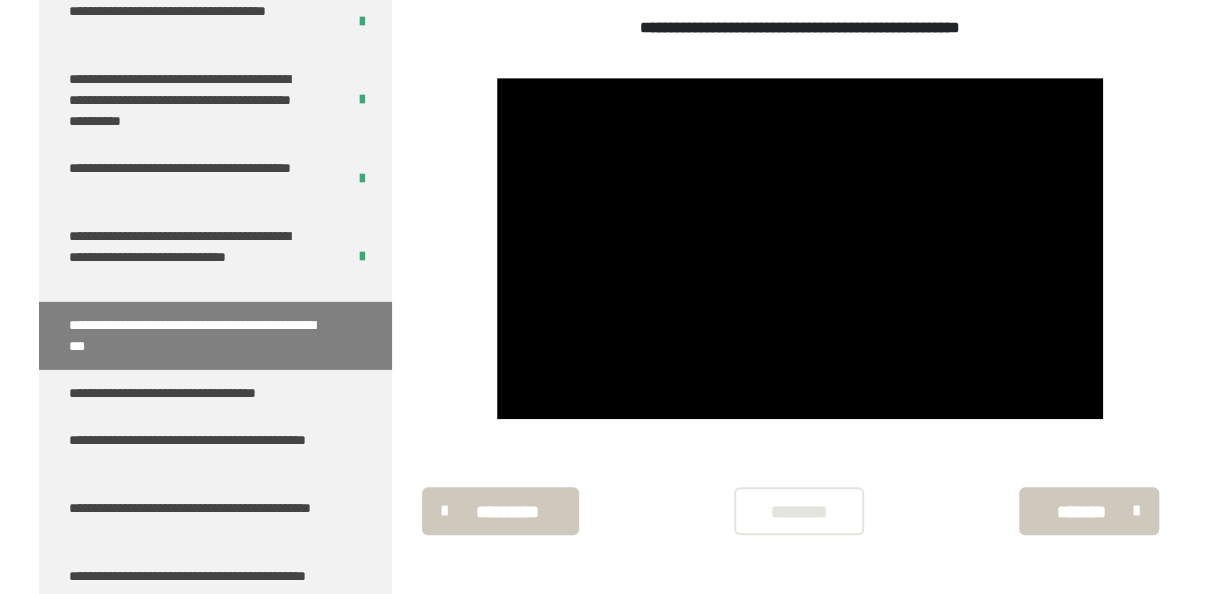 click on "********" at bounding box center [799, 512] 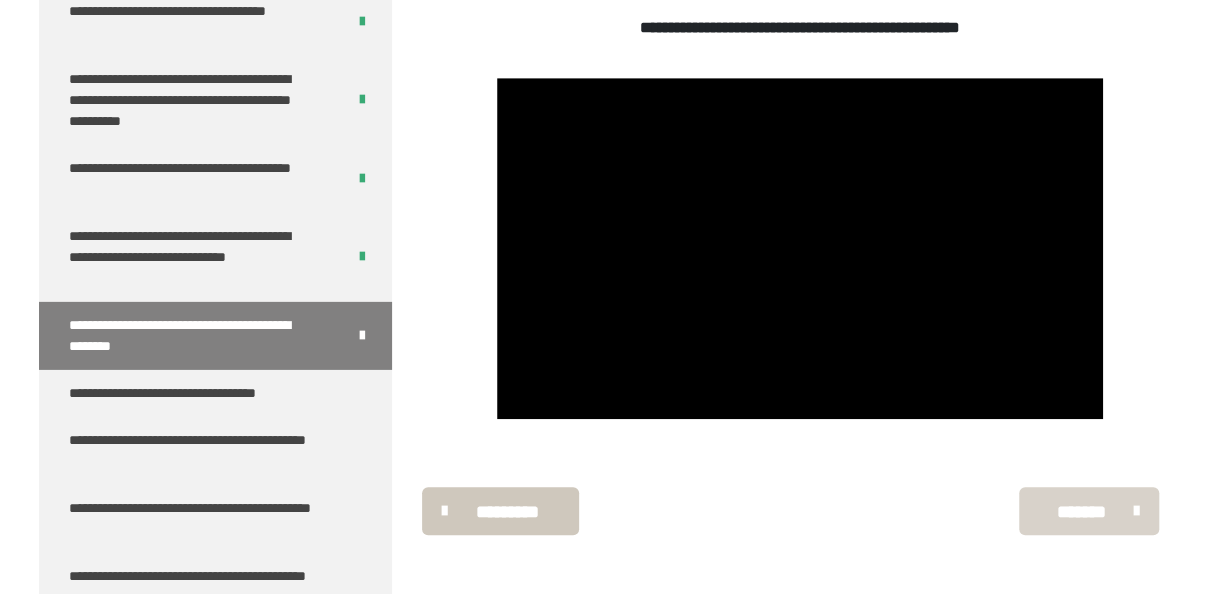 click on "*******" at bounding box center [1081, 512] 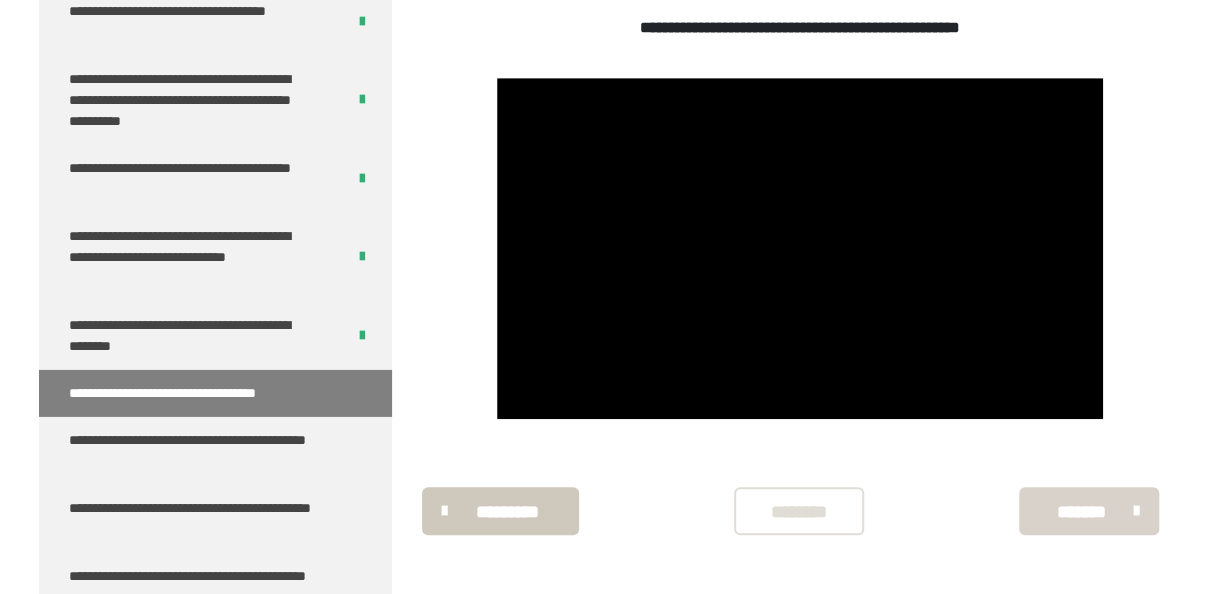 scroll, scrollTop: 340, scrollLeft: 0, axis: vertical 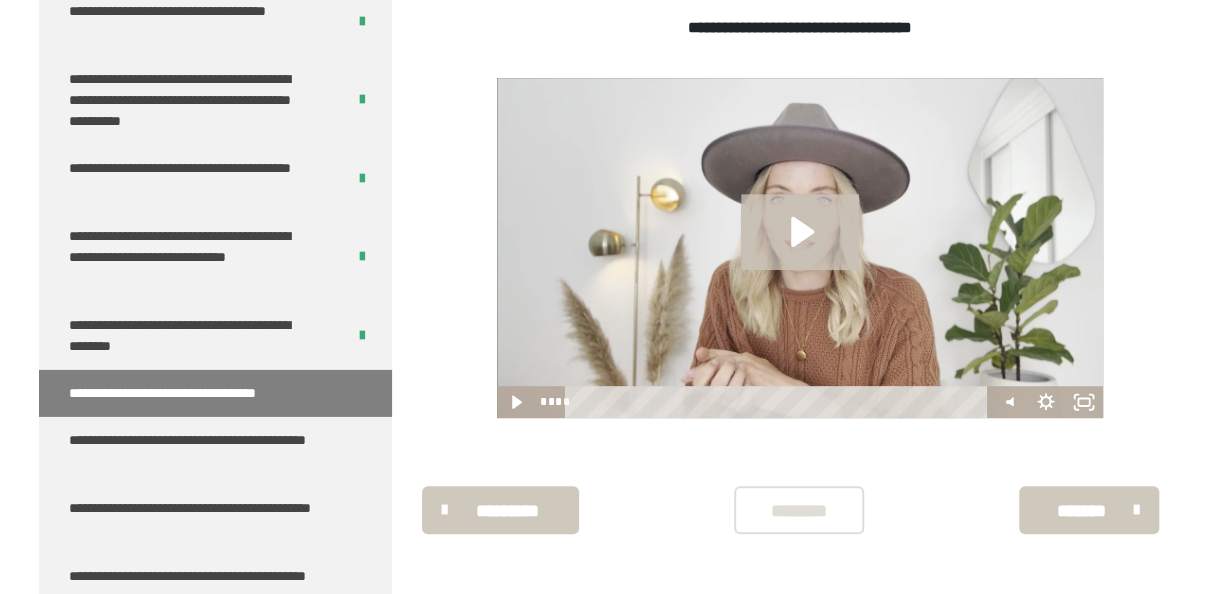 click 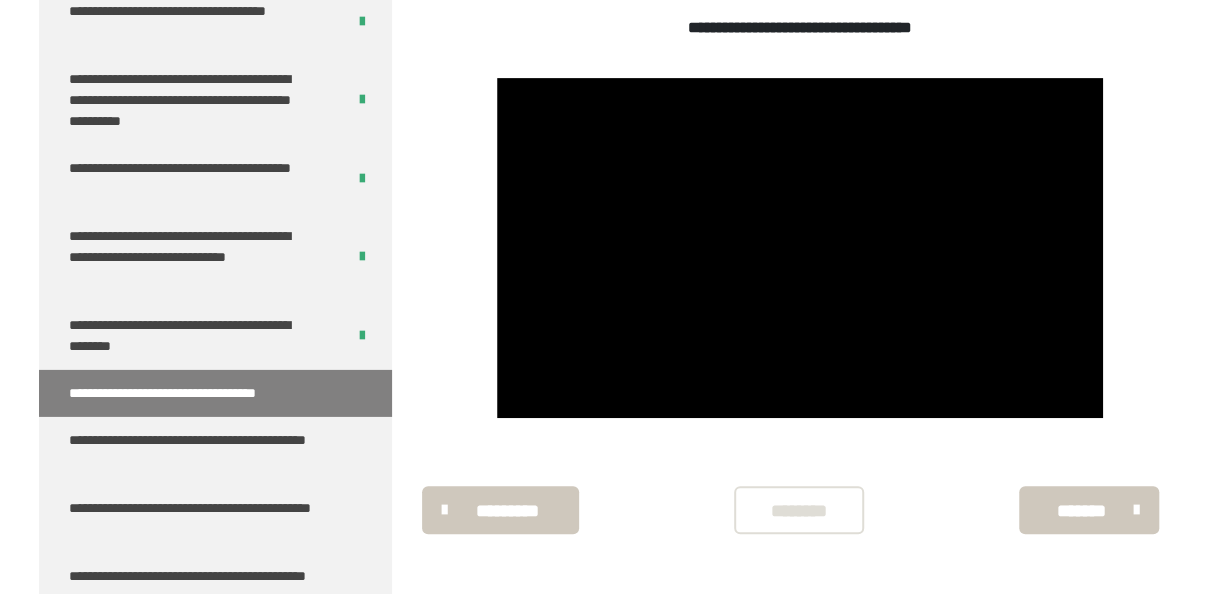 click on "**********" at bounding box center (800, 248) 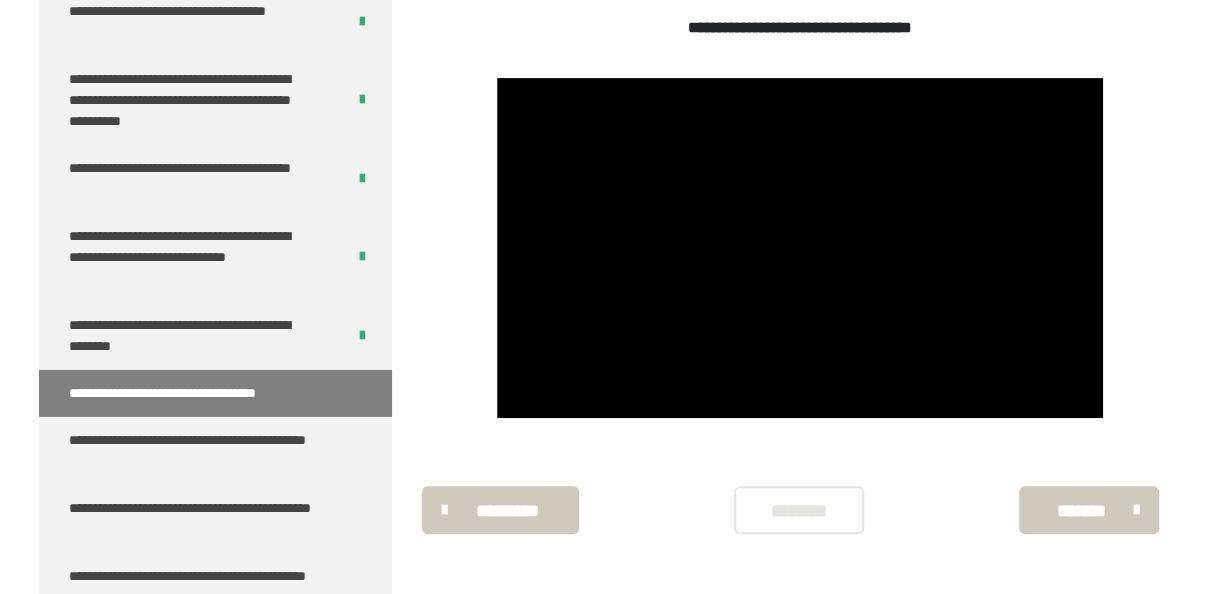 click on "********" at bounding box center (799, 511) 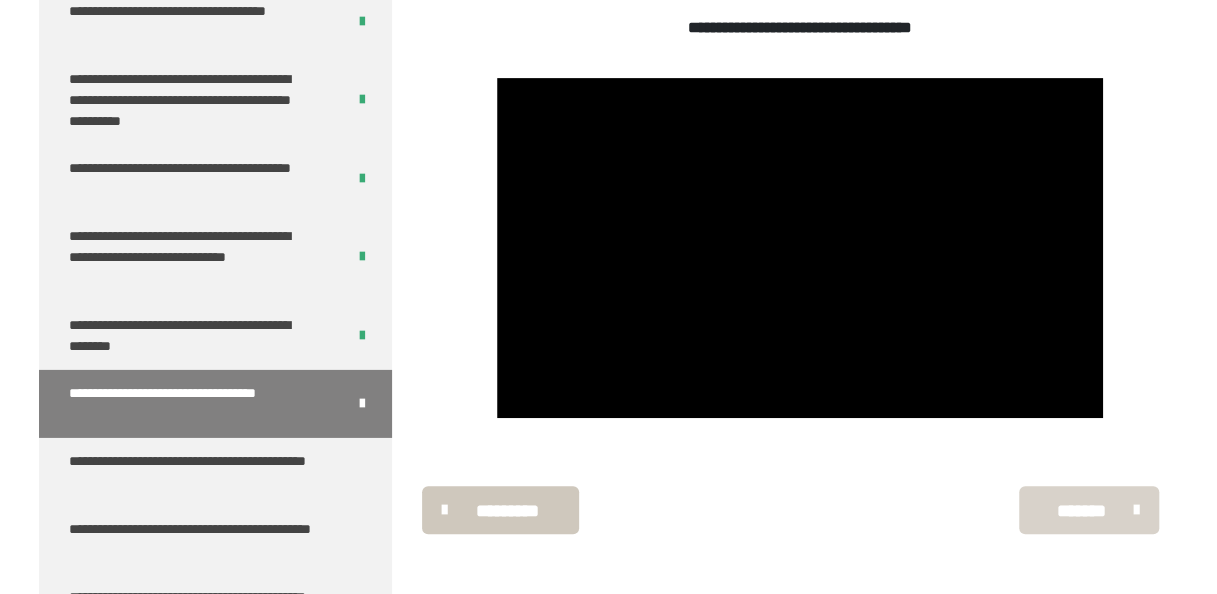 click on "*******" at bounding box center (1081, 511) 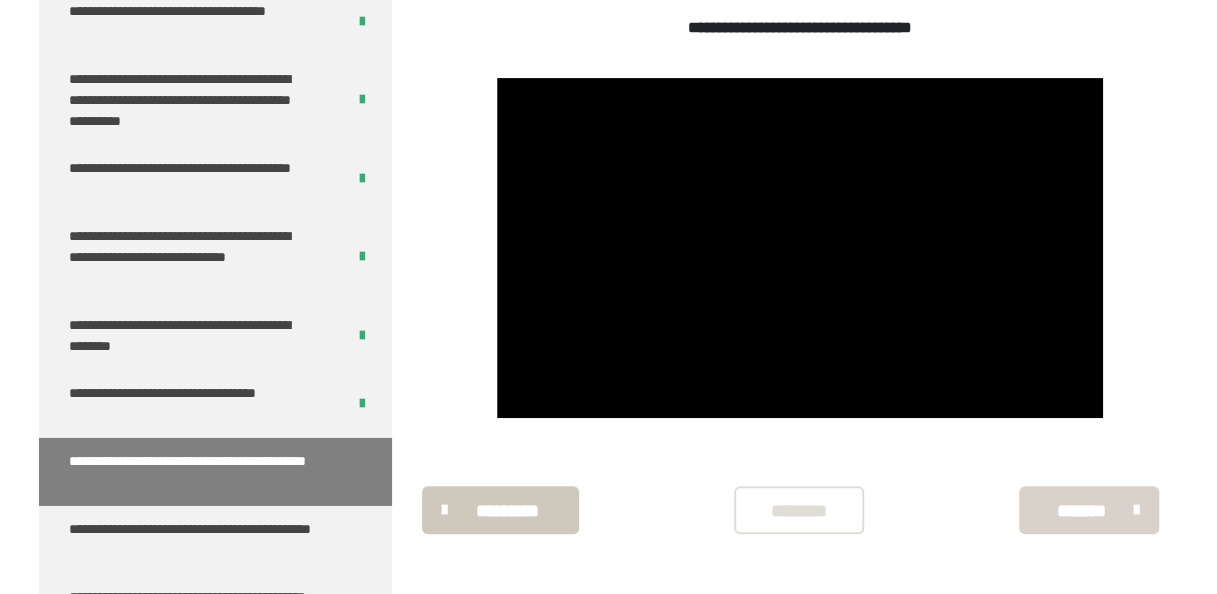 scroll, scrollTop: 340, scrollLeft: 0, axis: vertical 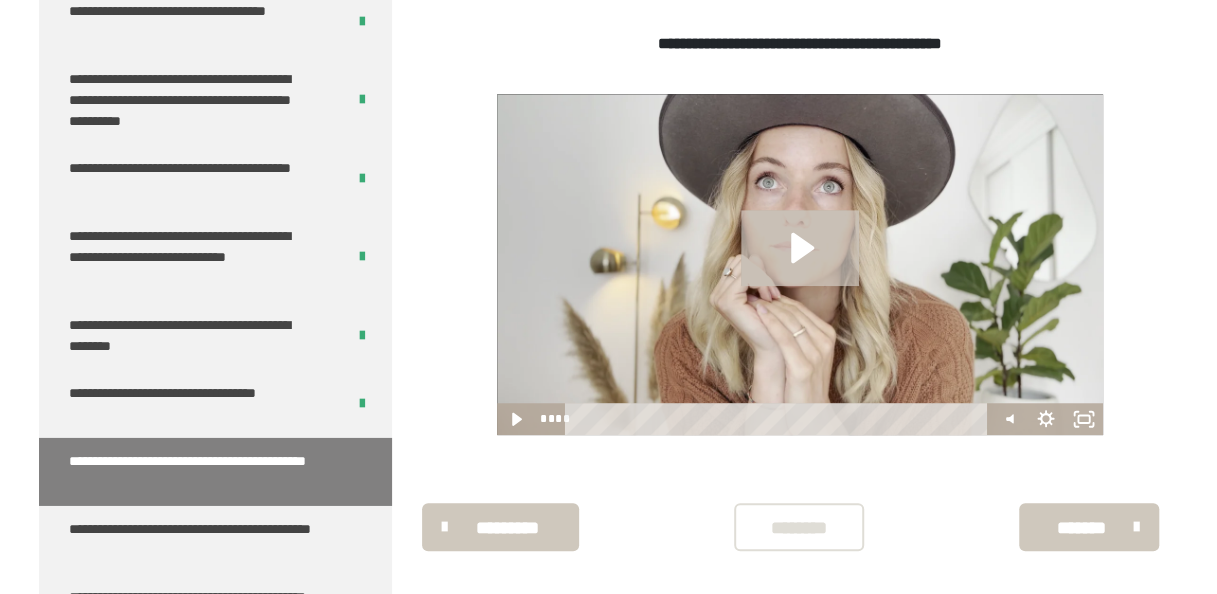 click 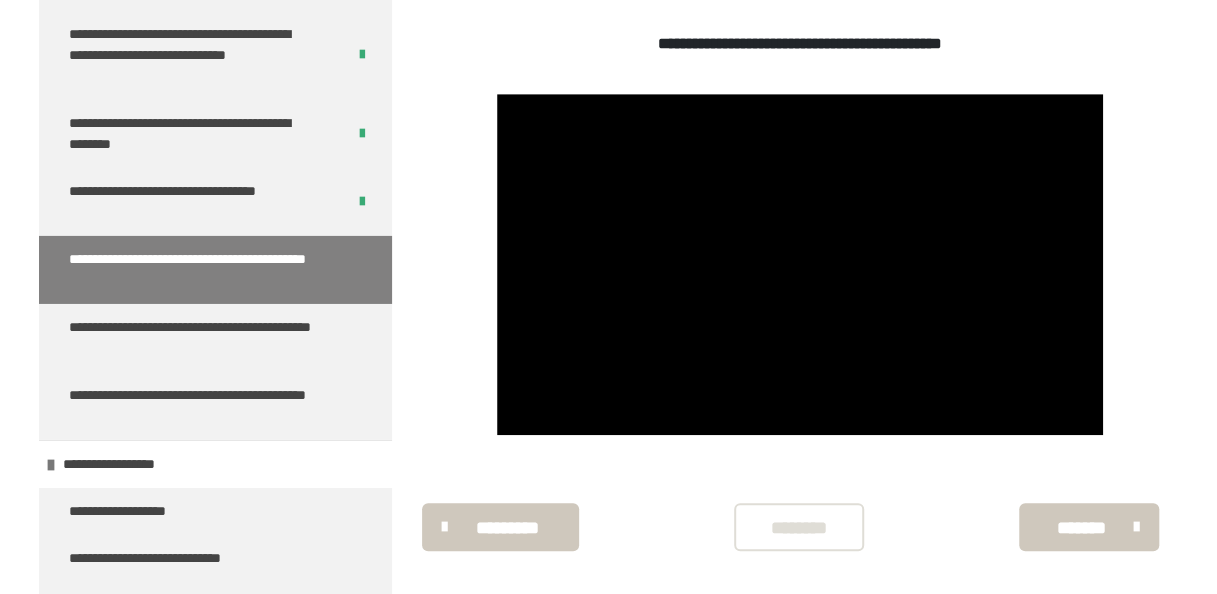 scroll, scrollTop: 10374, scrollLeft: 0, axis: vertical 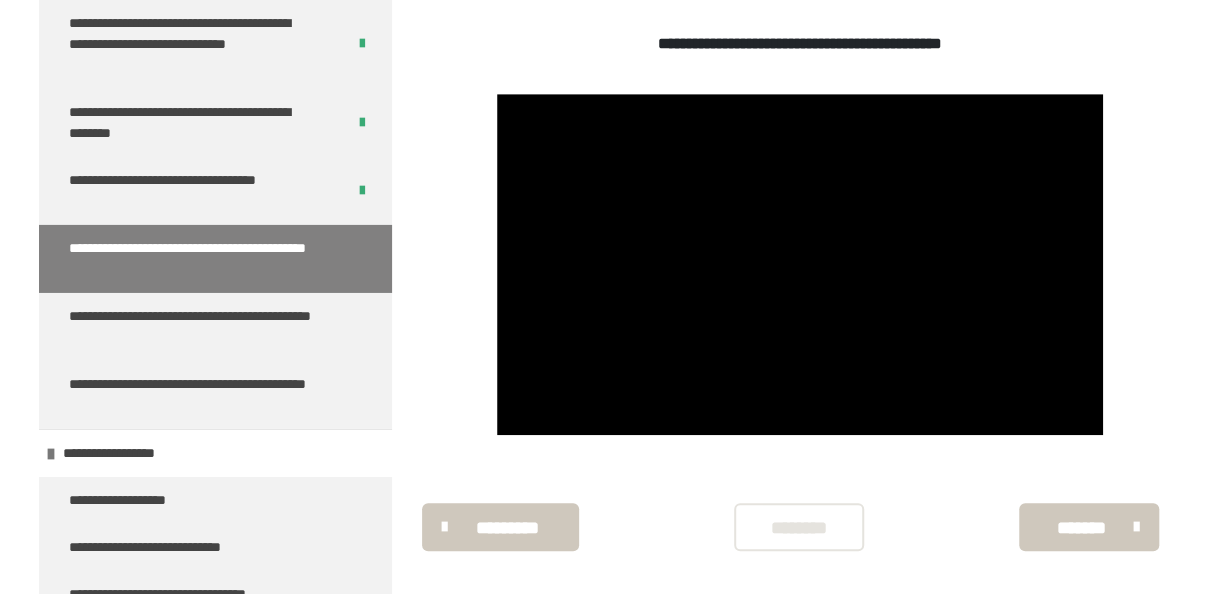 click on "********" at bounding box center [799, 528] 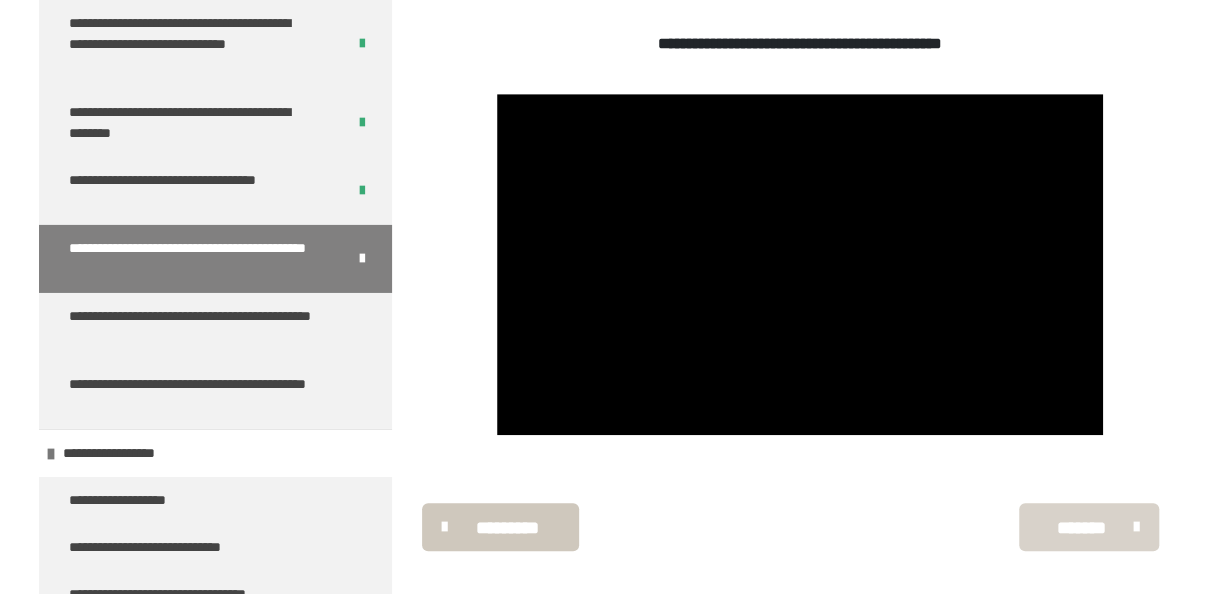 click on "*******" at bounding box center (1081, 528) 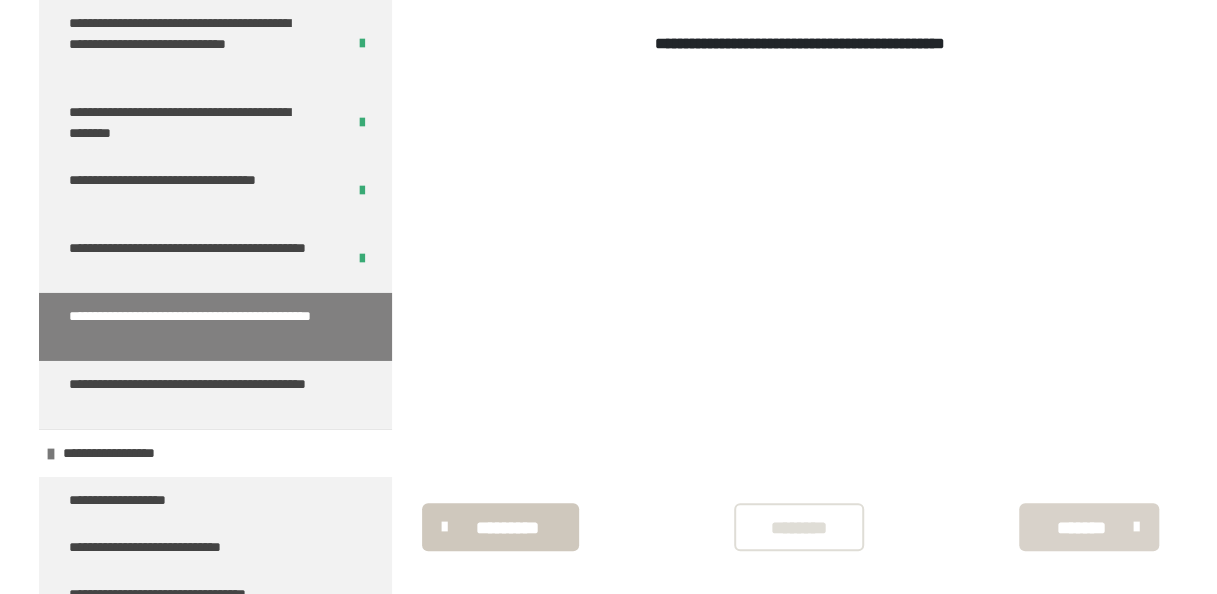 scroll, scrollTop: 340, scrollLeft: 0, axis: vertical 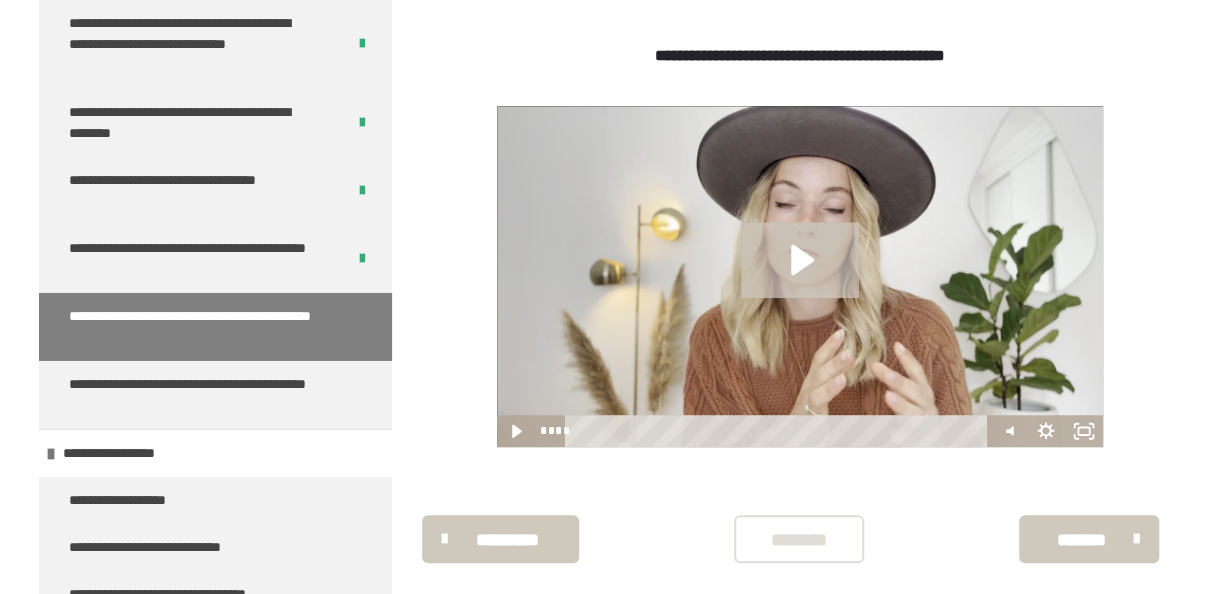 click 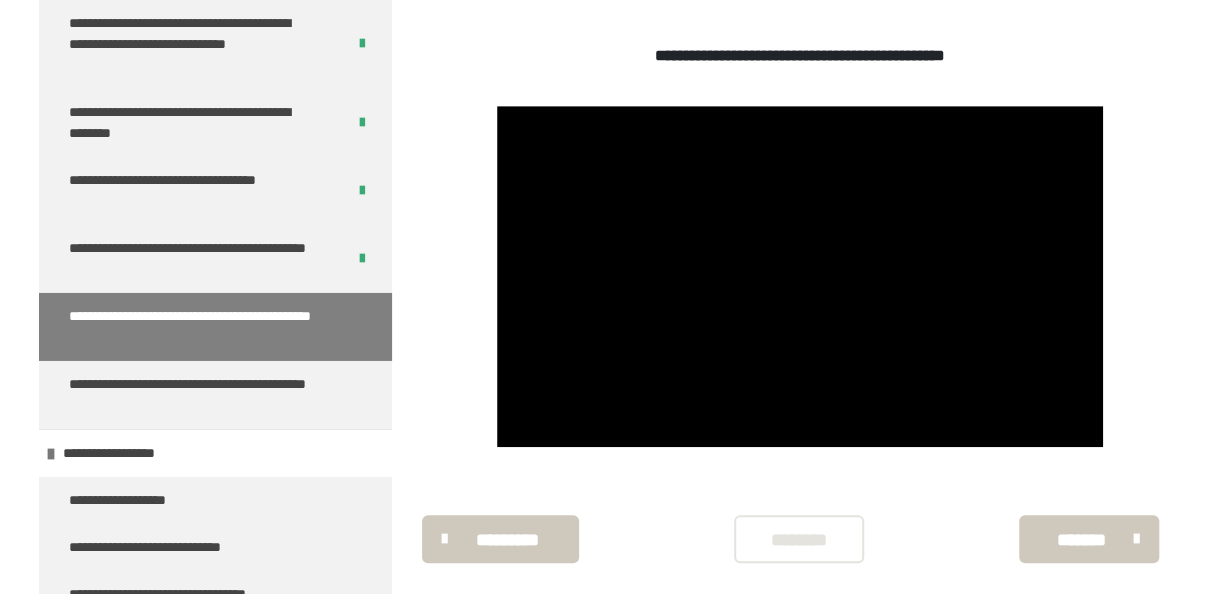 click on "********" at bounding box center [799, 540] 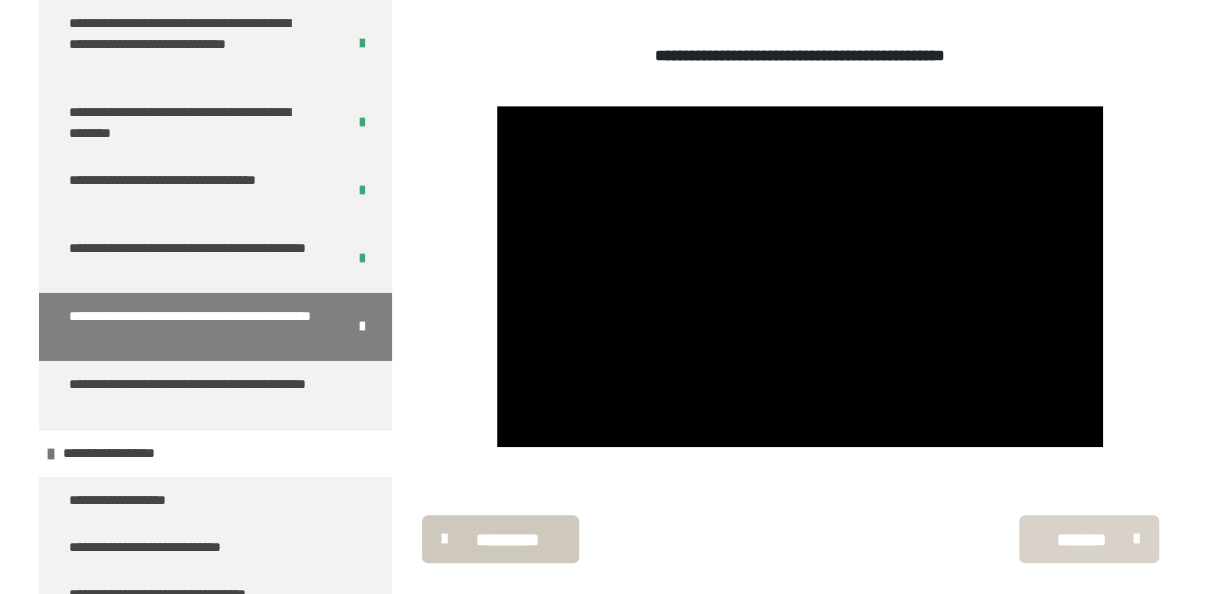 click on "*******" at bounding box center [1081, 540] 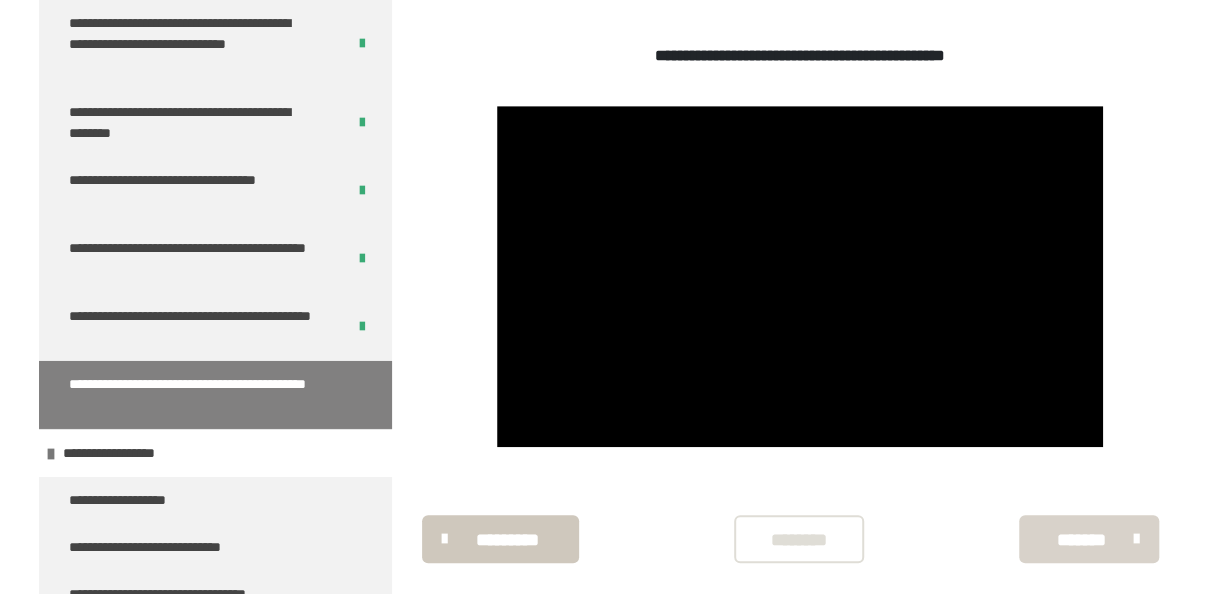 scroll, scrollTop: 340, scrollLeft: 0, axis: vertical 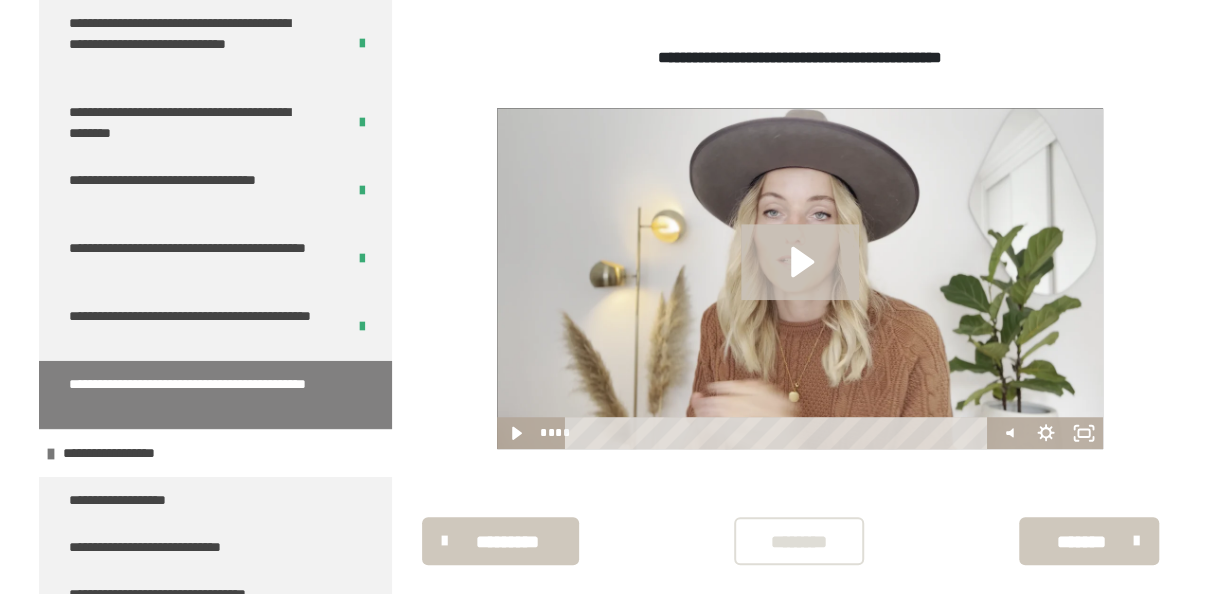 click 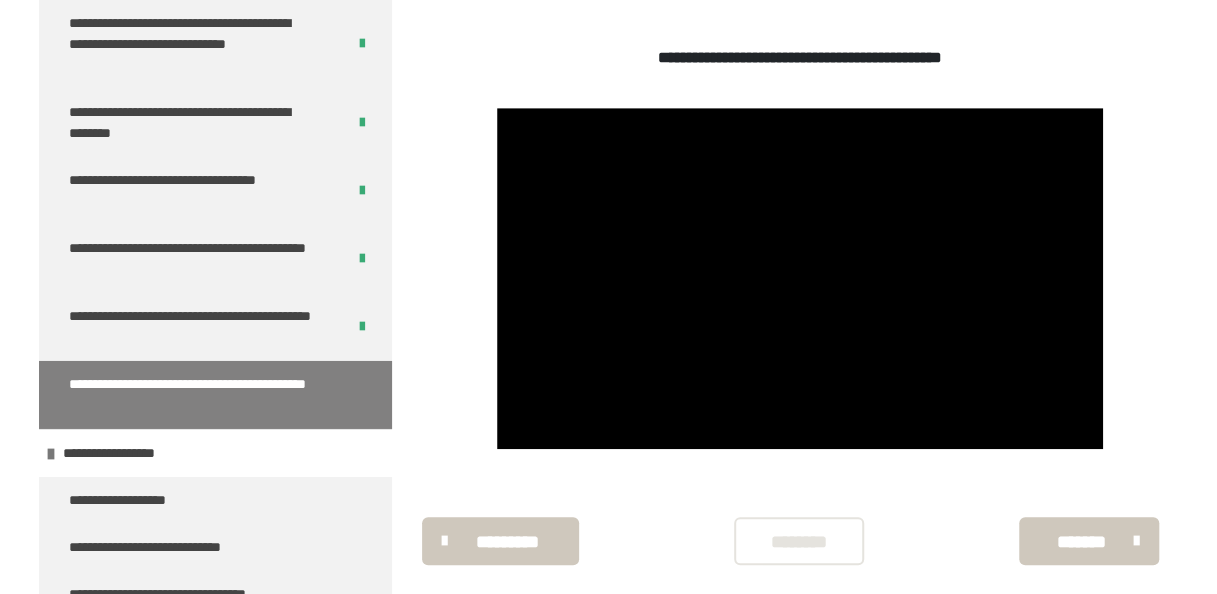 click on "********" at bounding box center (799, 542) 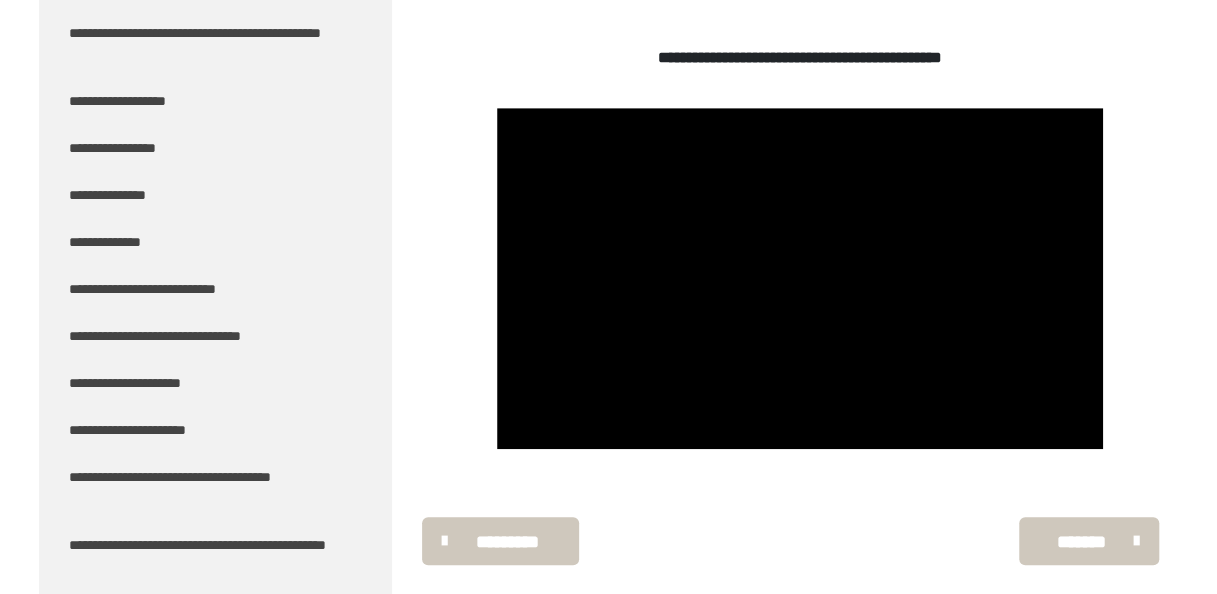 scroll, scrollTop: 11001, scrollLeft: 0, axis: vertical 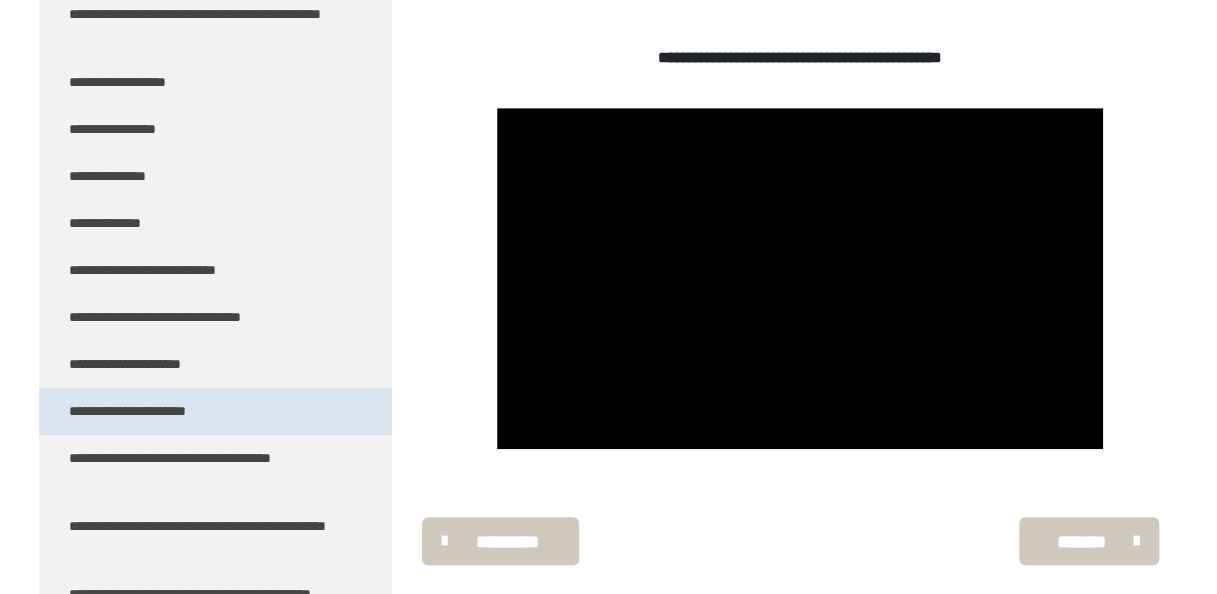 click on "**********" at bounding box center (147, 411) 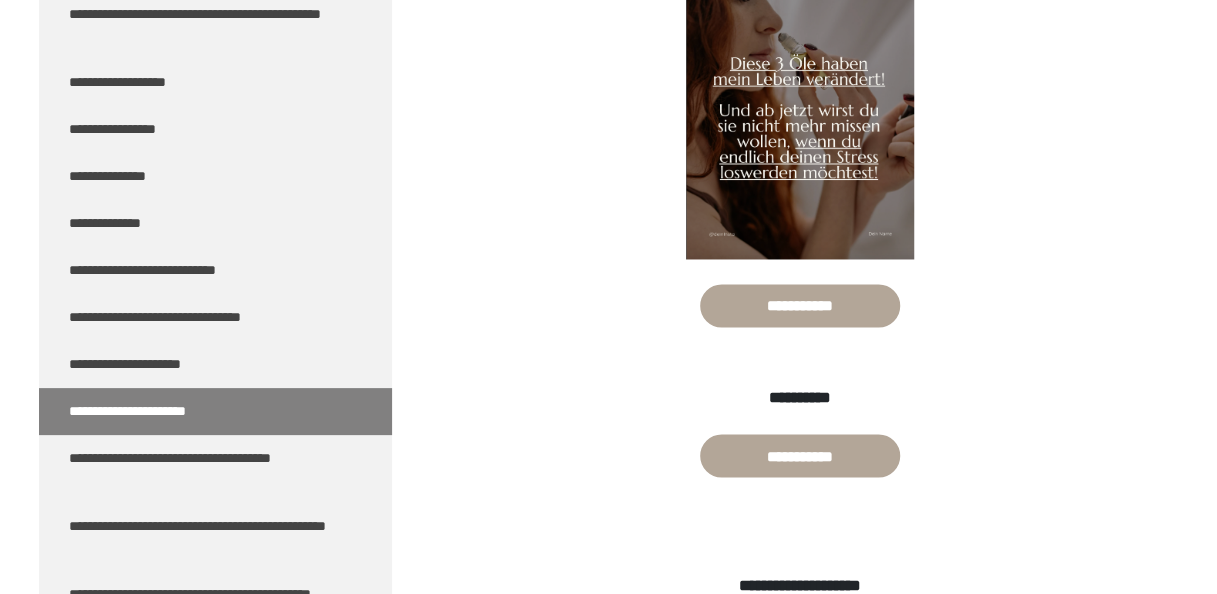 scroll, scrollTop: 1462, scrollLeft: 0, axis: vertical 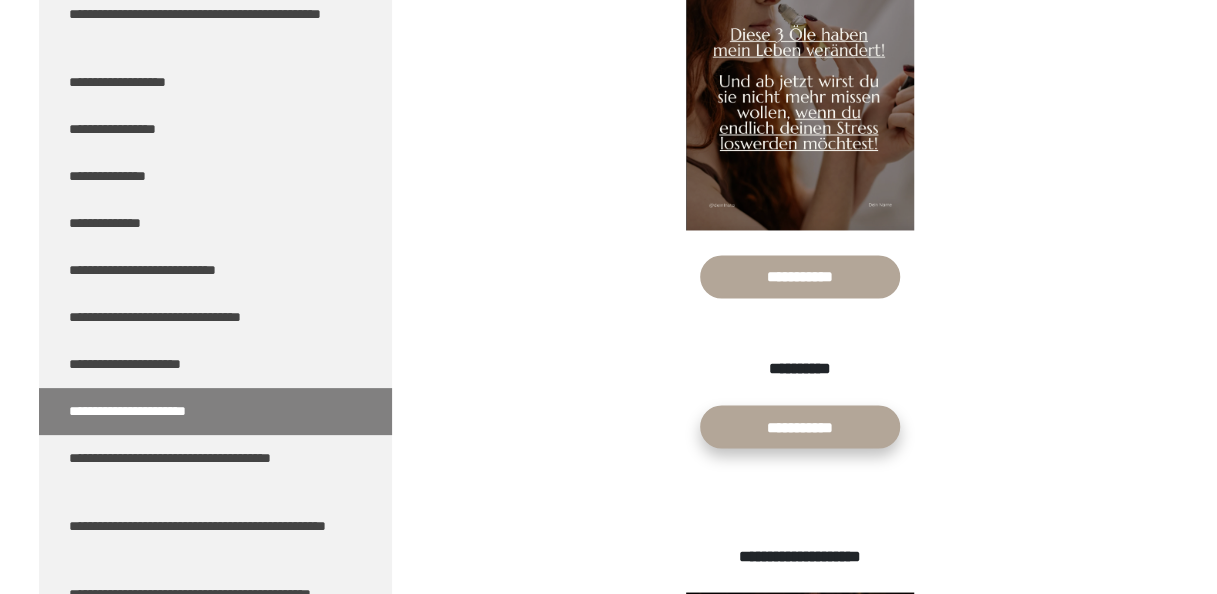 click on "**********" at bounding box center [800, 426] 